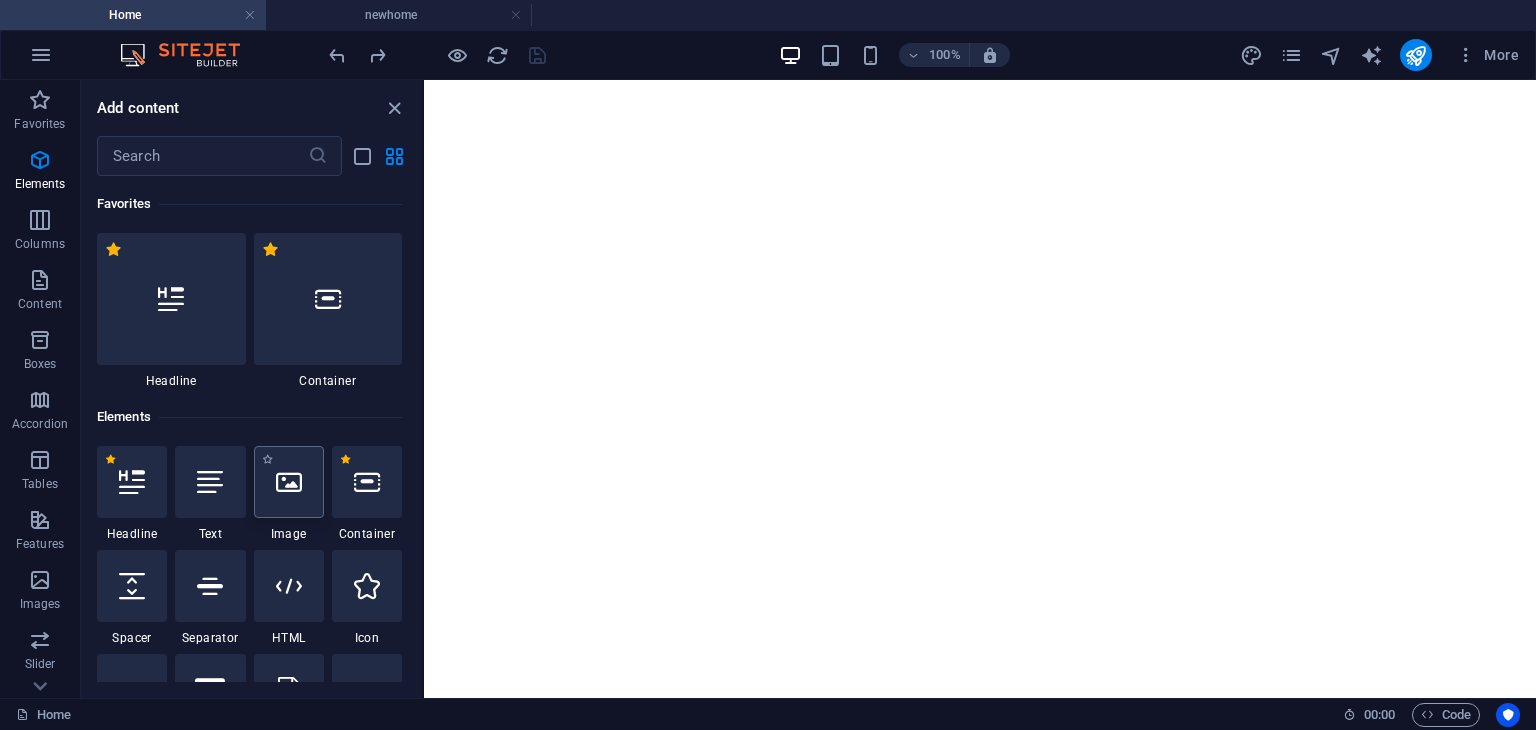 scroll, scrollTop: 0, scrollLeft: 0, axis: both 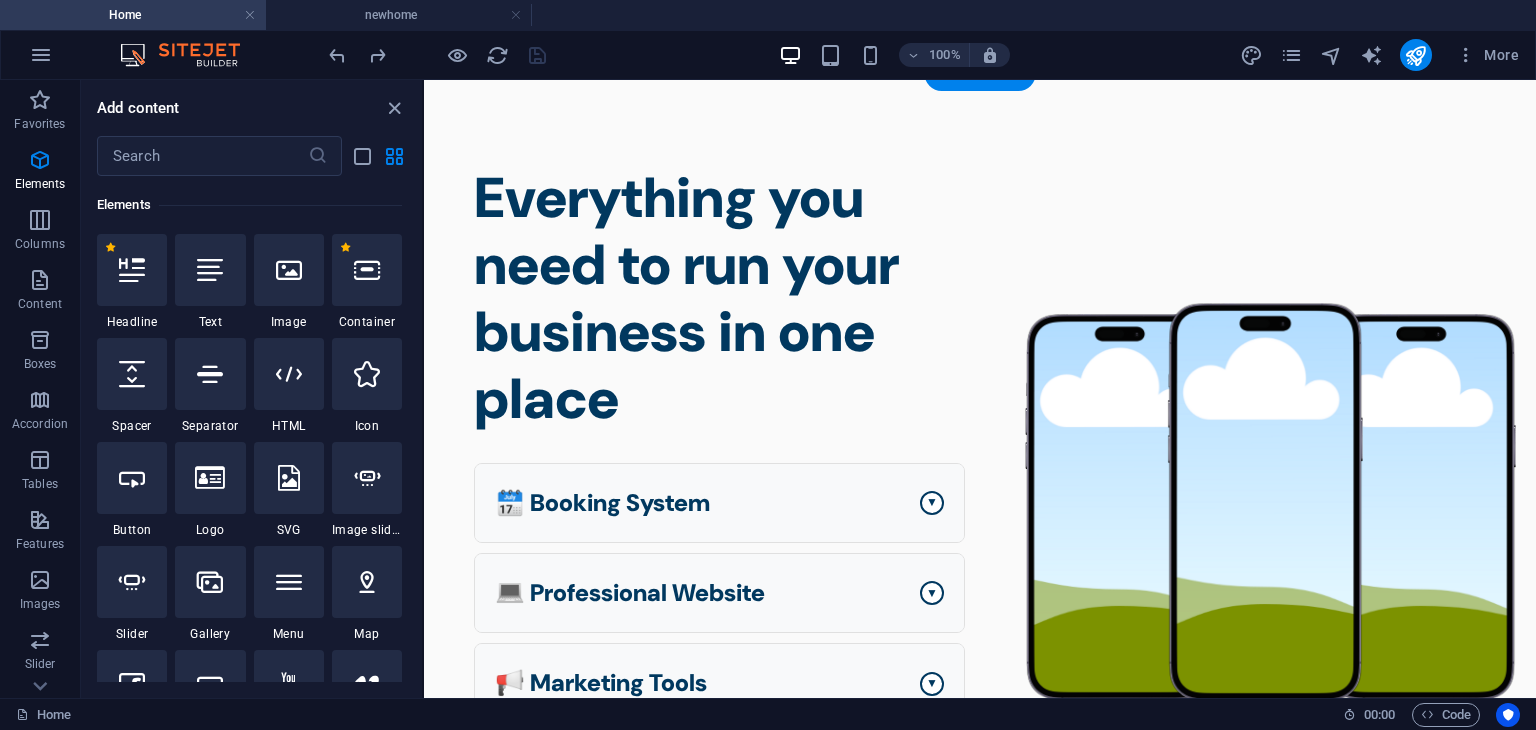 click on "Responsive Two-Column Layout
Everything you need to run your business in one place
🗓️ Booking System
▼
Online bookings
All-in-one calendar
Client management
Set your schedule
💻 Professional Website
▼
Easy-to-use builder" at bounding box center [980, 508] 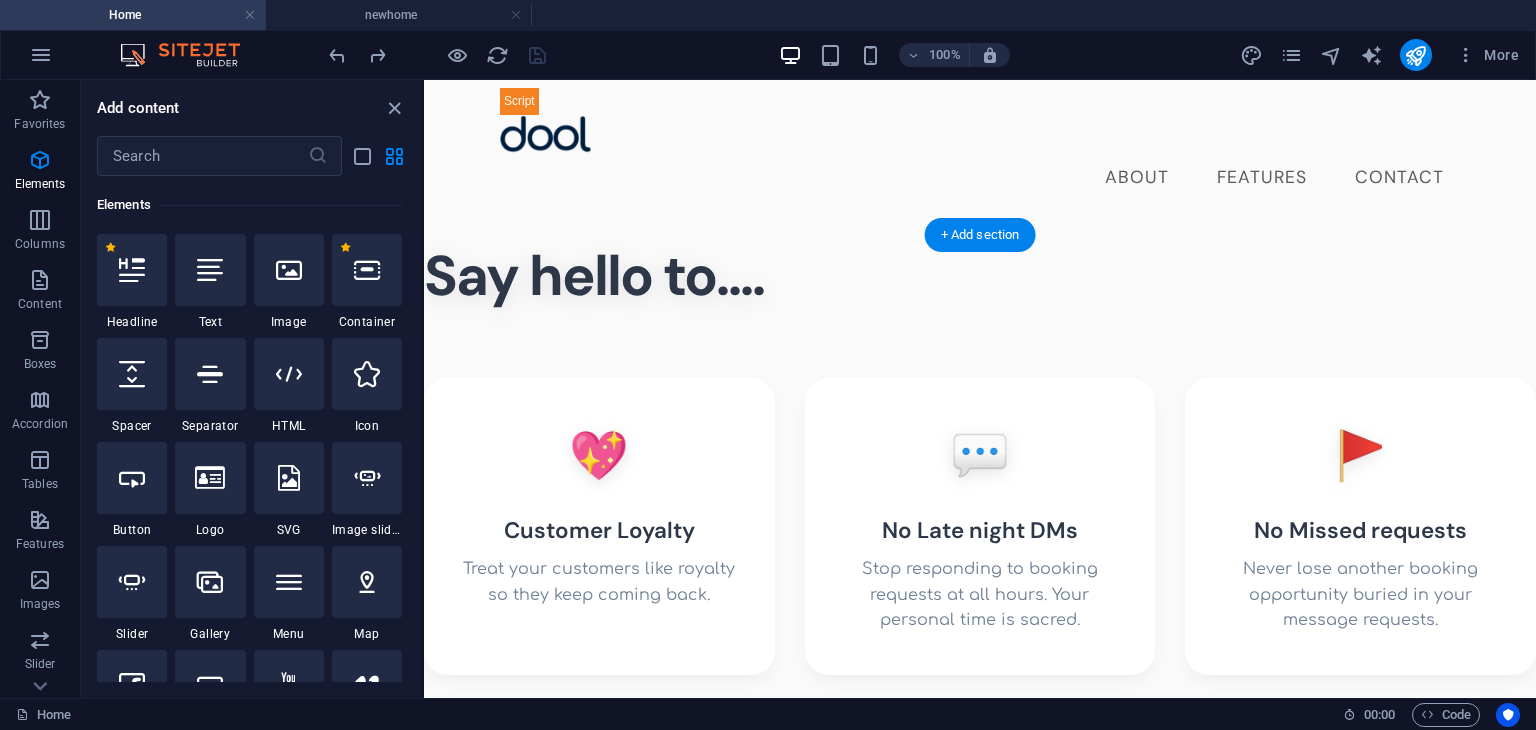 scroll, scrollTop: 676, scrollLeft: 0, axis: vertical 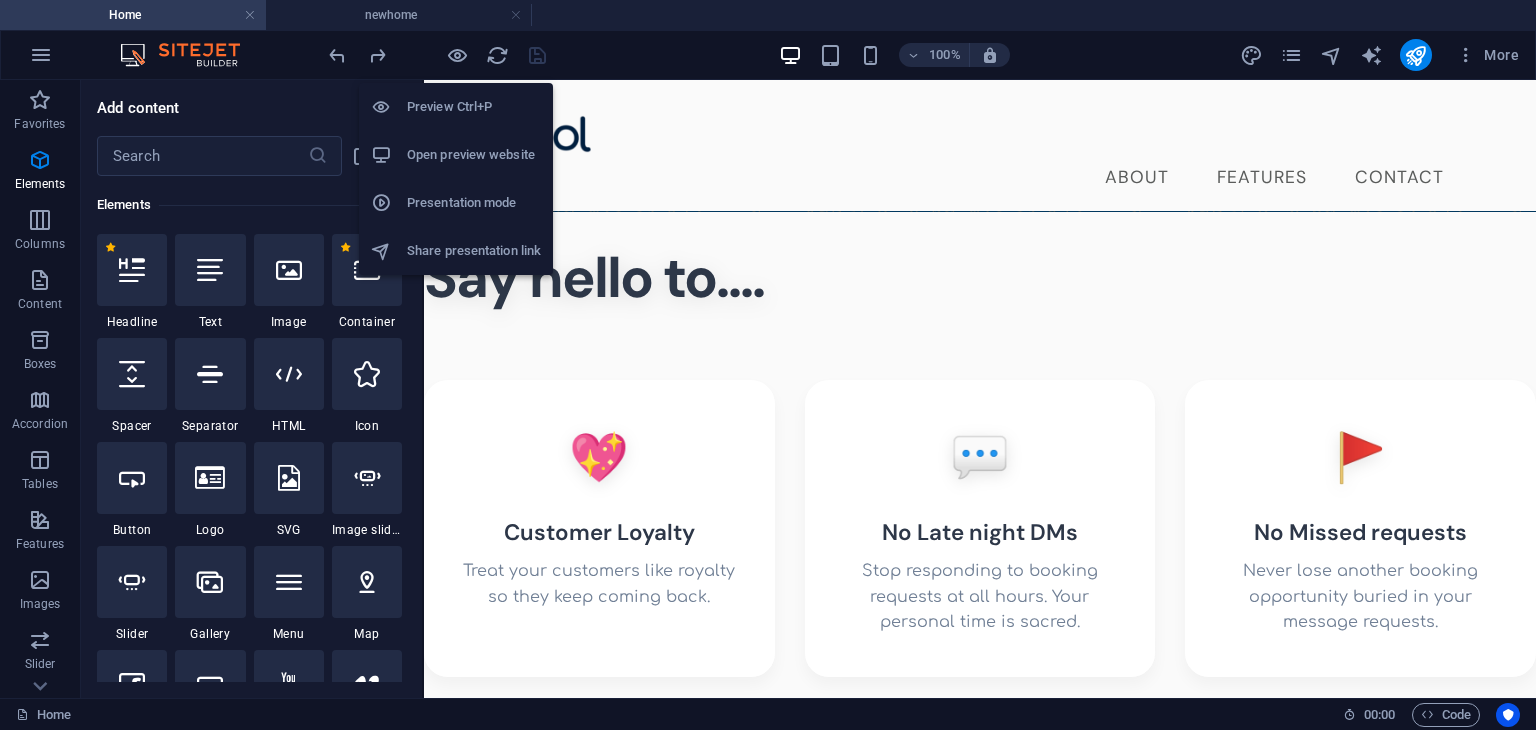 click on "Open preview website" at bounding box center [456, 155] 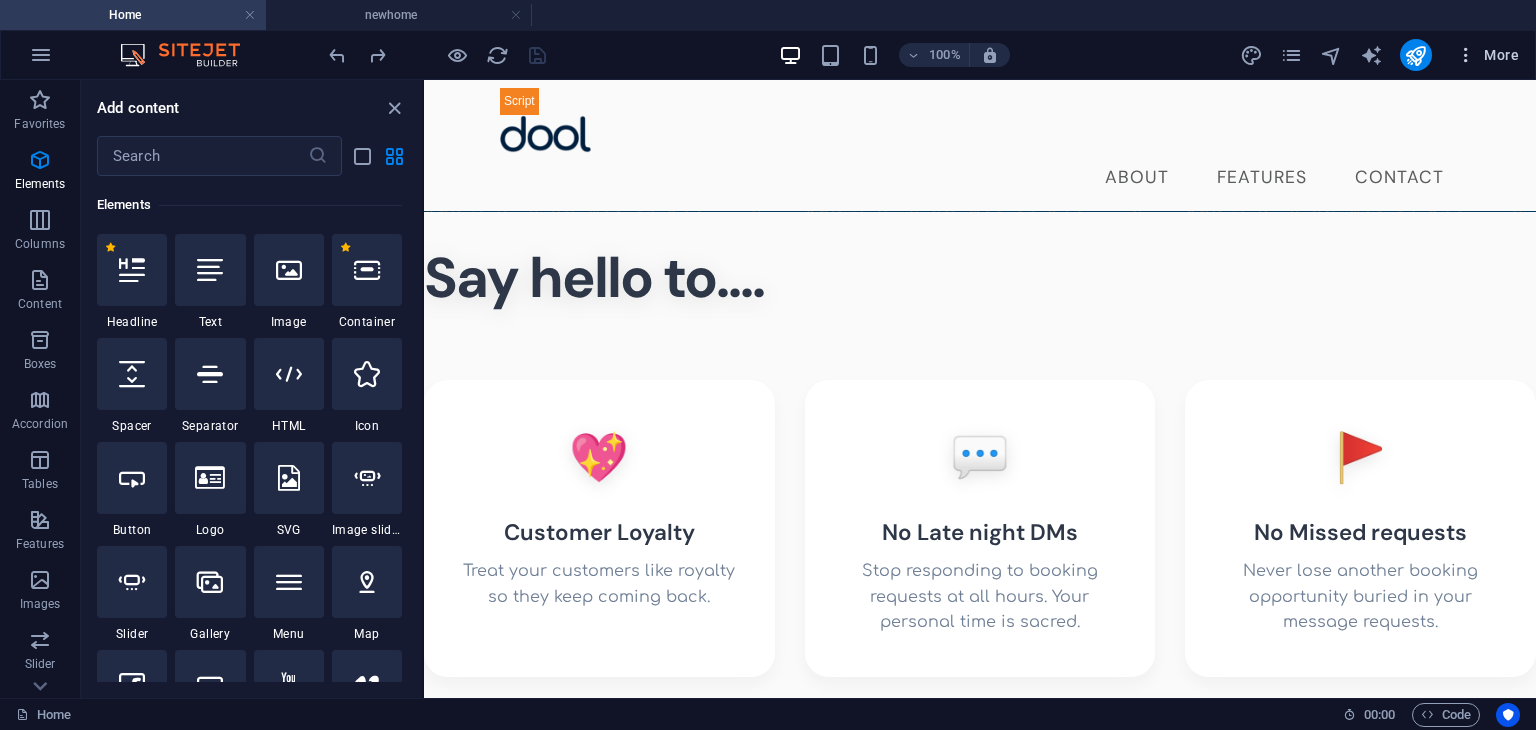 click on "More" at bounding box center (1487, 55) 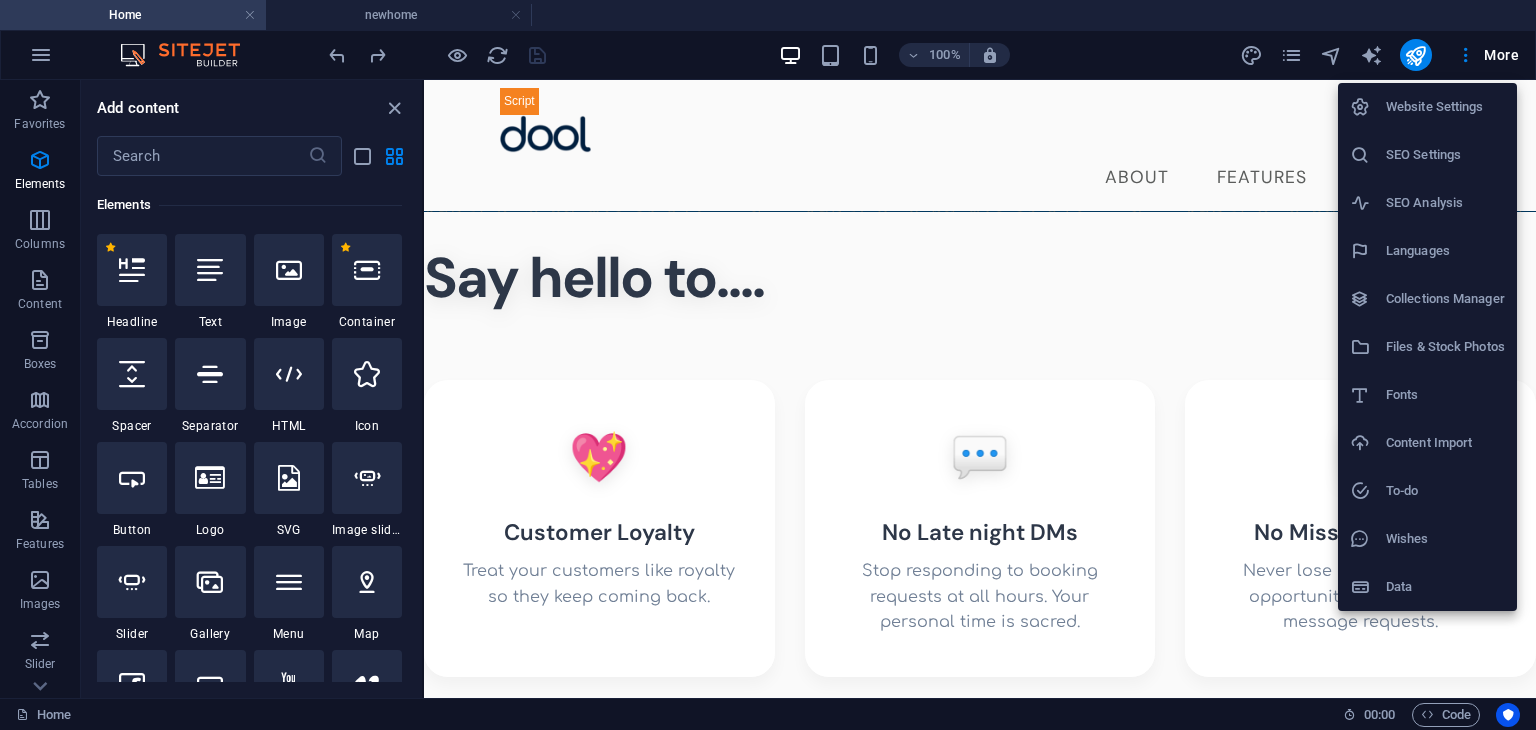 click on "Files & Stock Photos" at bounding box center (1445, 347) 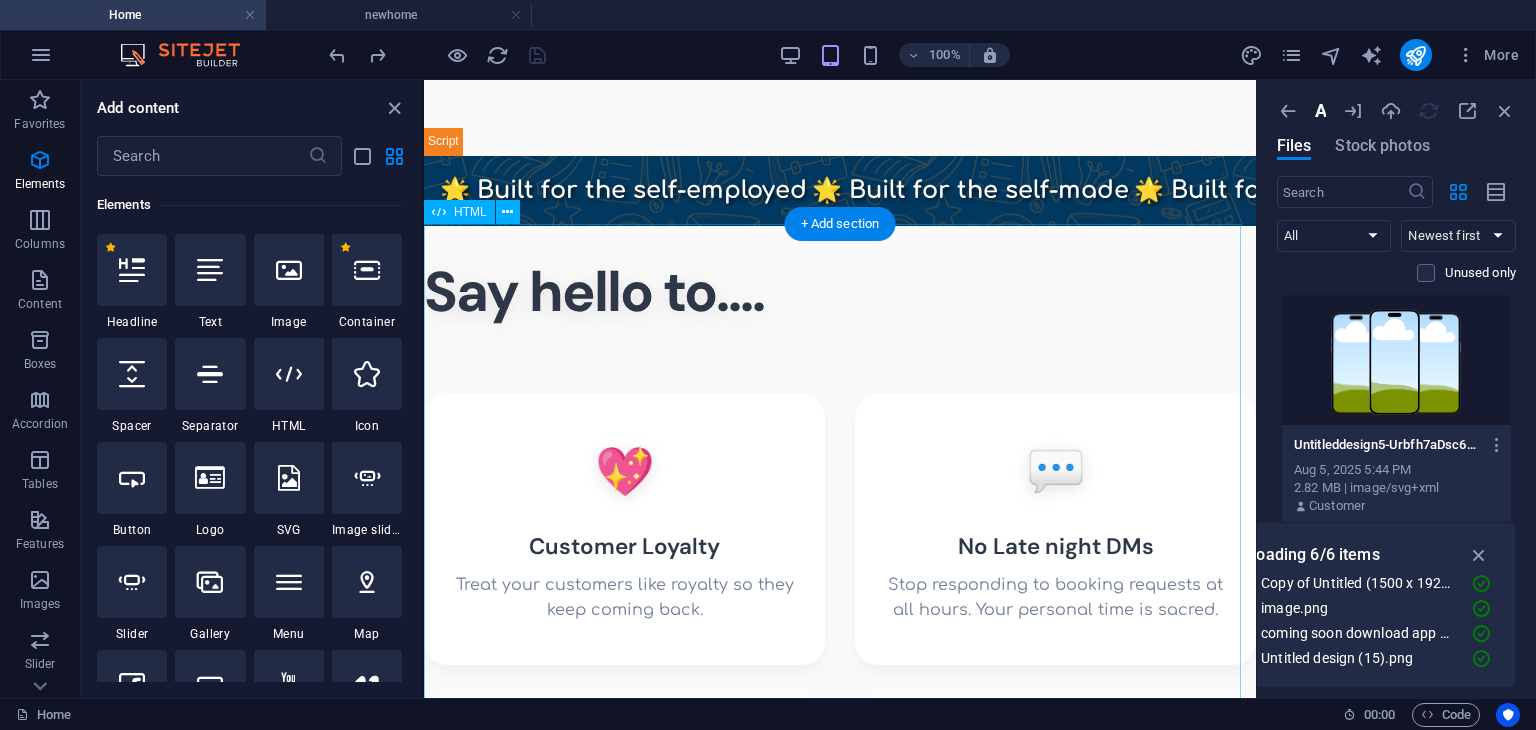 click on "Say Goodbye To Section
Say hello to....
💖
Customer Loyalty
Treat your customers like royalty so they keep coming back.
💬
No Late night DMs
Stop responding to booking requests at all hours. Your personal time is sacred.
🚩
No Missed requests
Never lose another booking opportunity buried in your message requests.
📅
No Double bookings
Eliminate scheduling conflicts and the awkward conversations that follow.
💵
No Hidden fees
🚨" at bounding box center (840, 758) 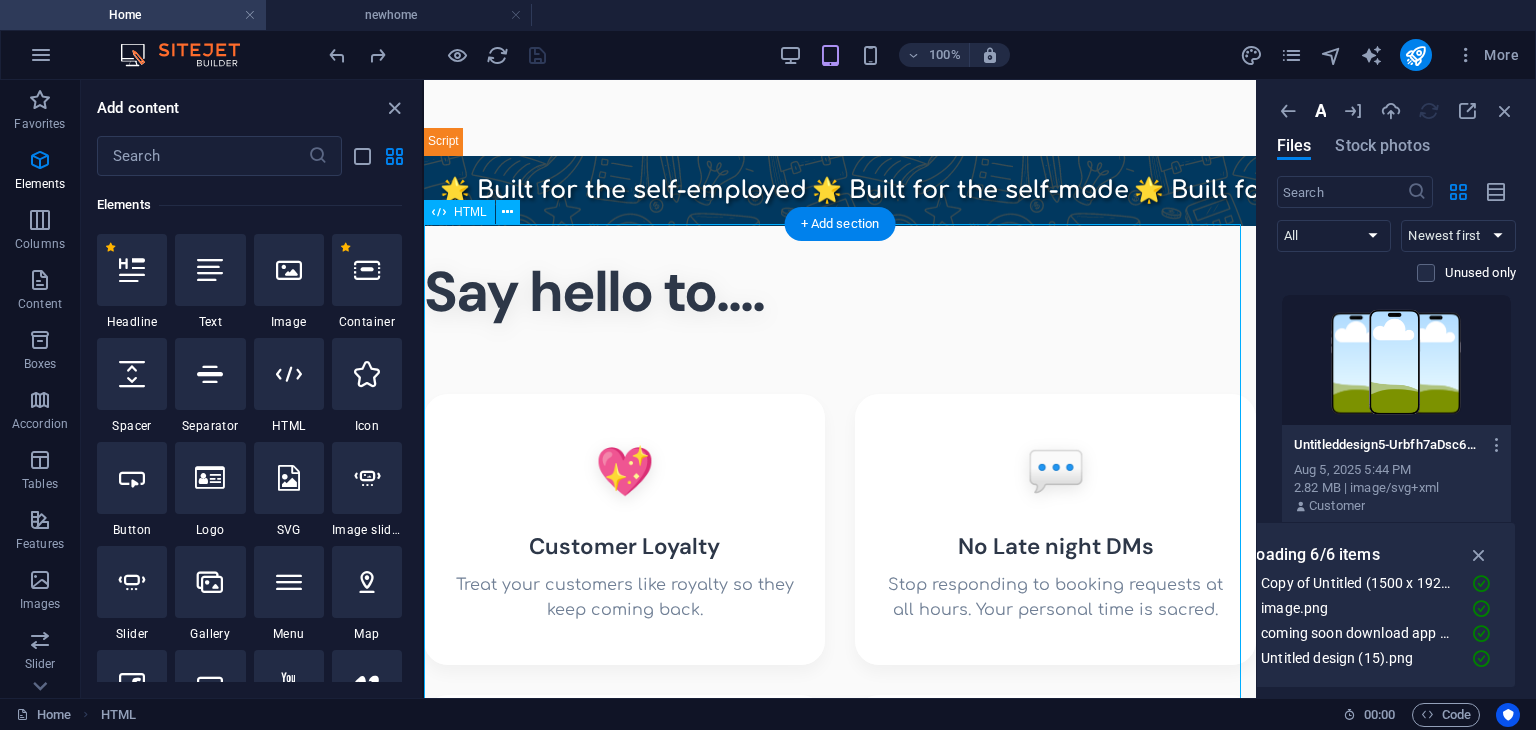 scroll, scrollTop: 947, scrollLeft: 0, axis: vertical 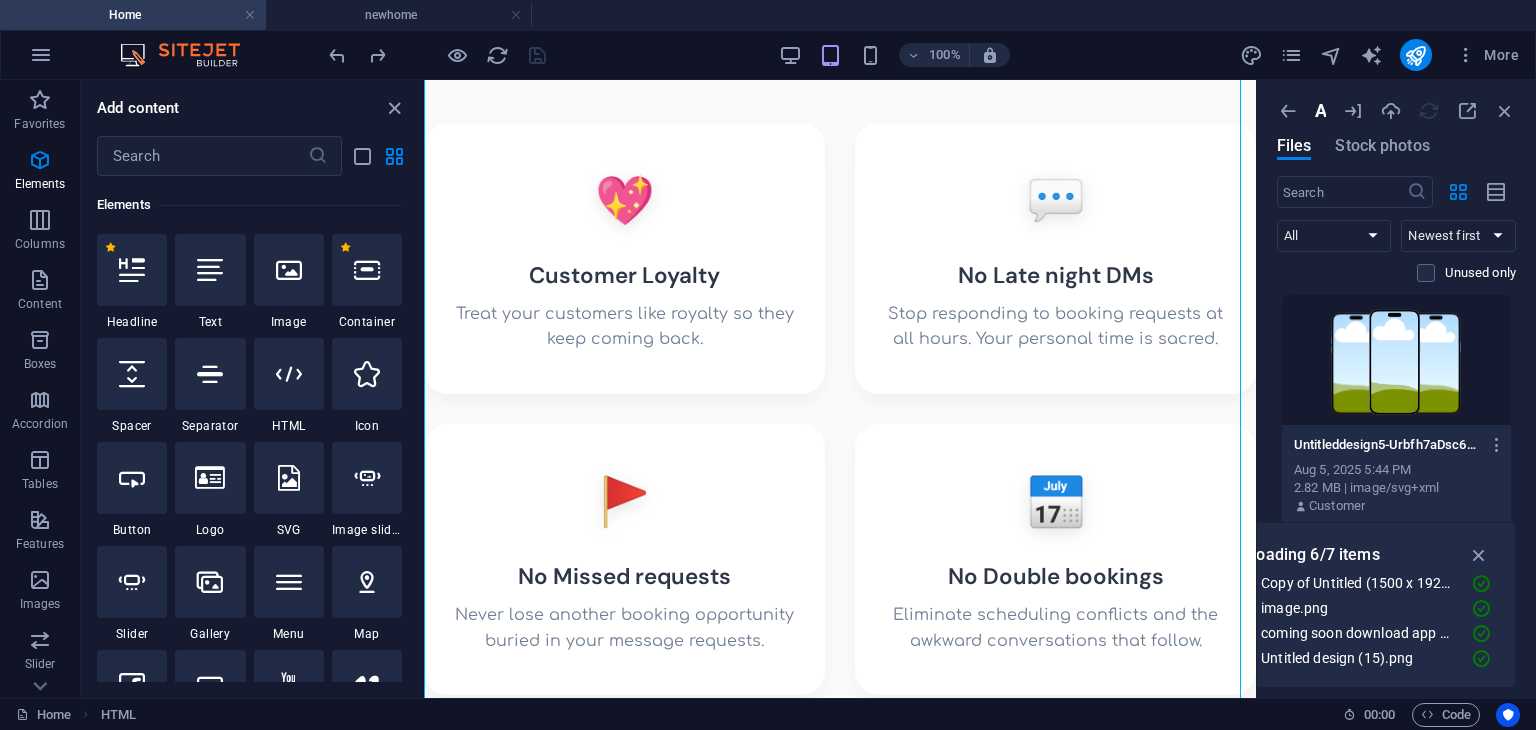 click at bounding box center (1396, 360) 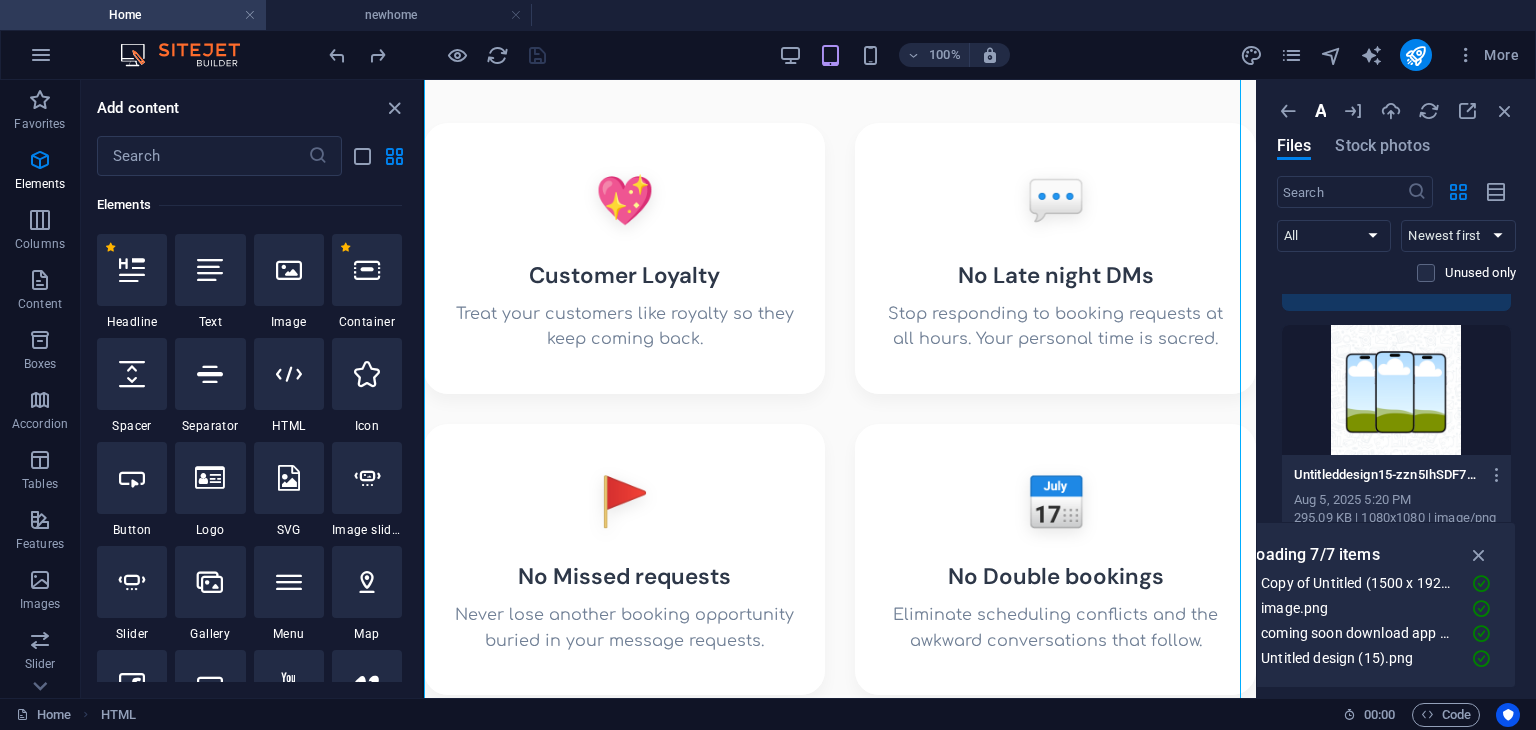 scroll, scrollTop: 0, scrollLeft: 0, axis: both 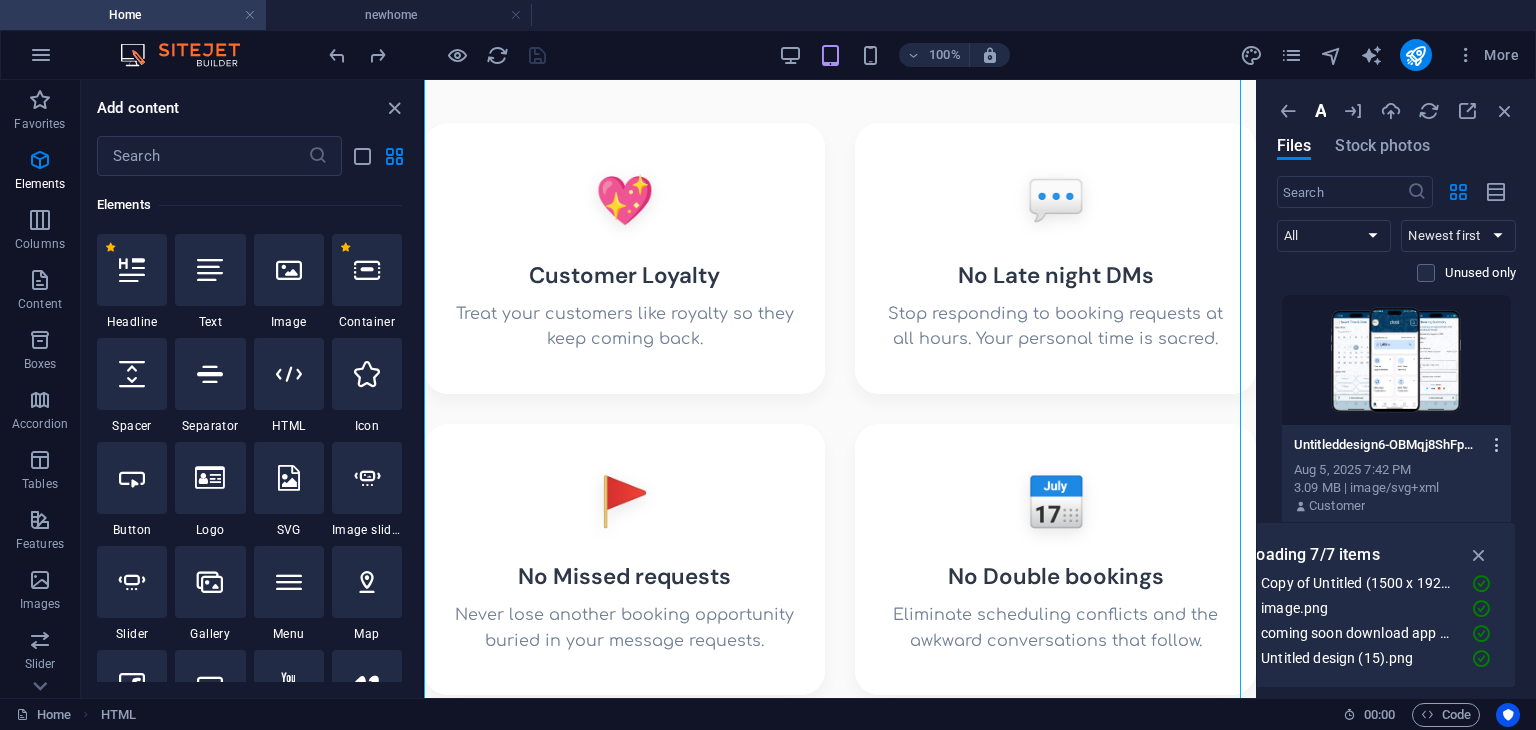 click at bounding box center (1497, 445) 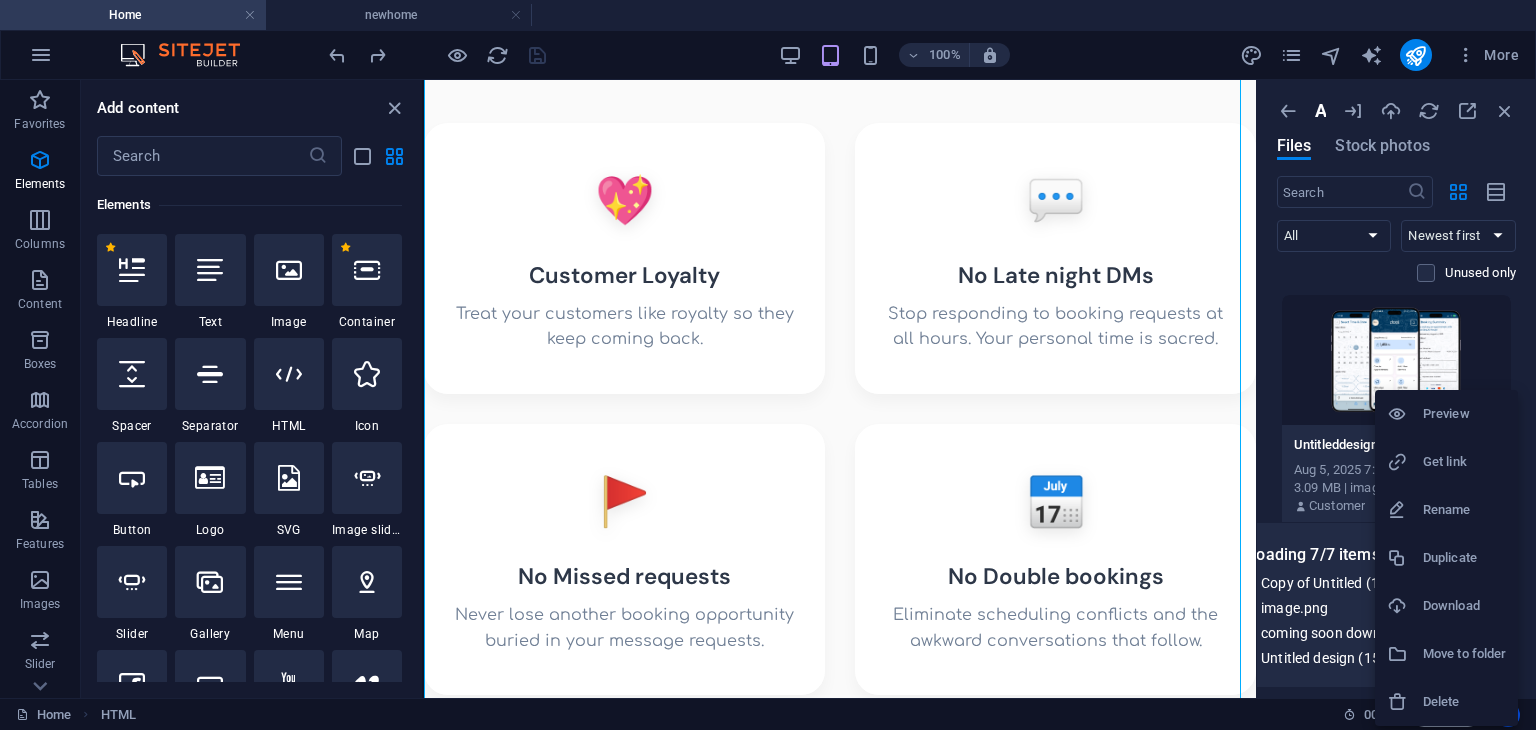 click on "Get link" at bounding box center (1446, 462) 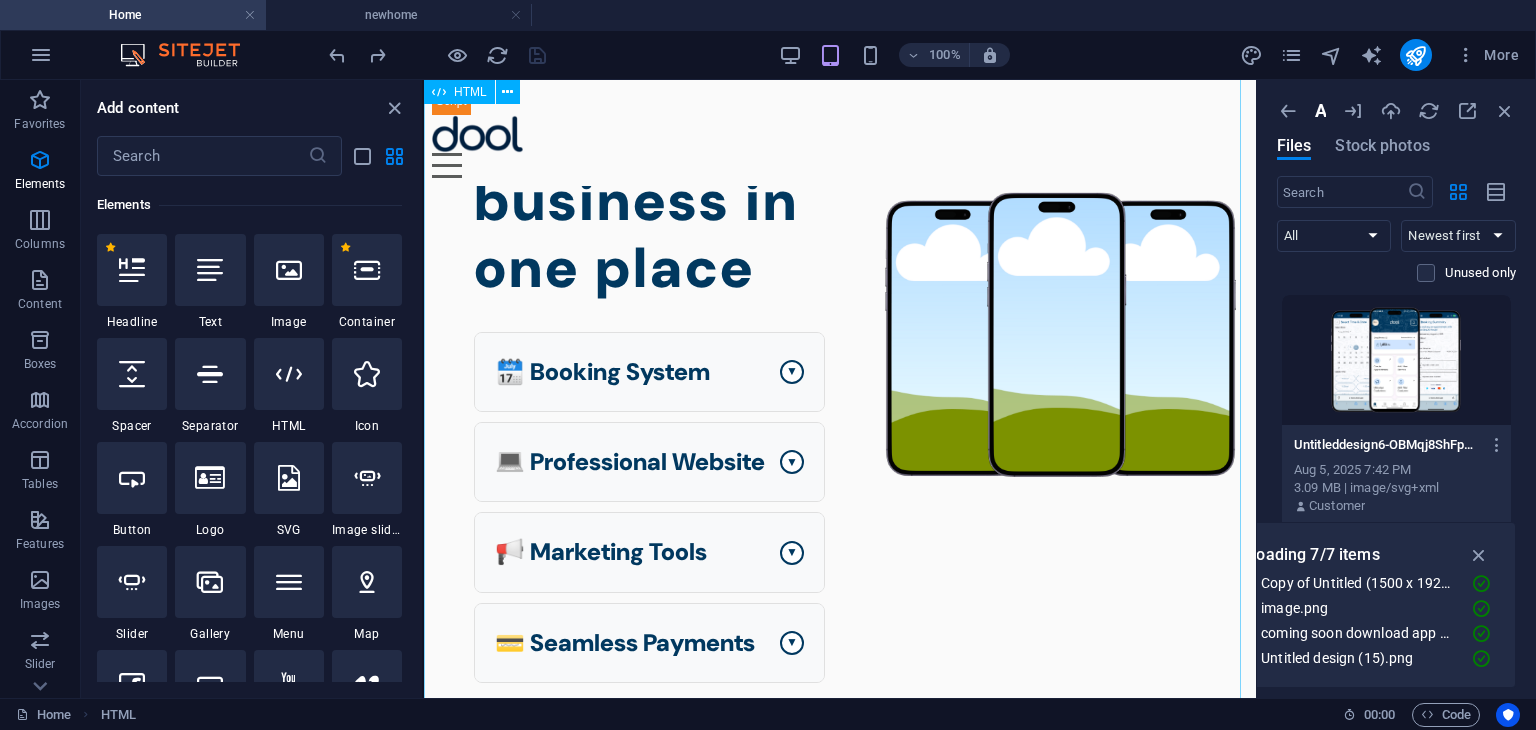 scroll, scrollTop: 2060, scrollLeft: 0, axis: vertical 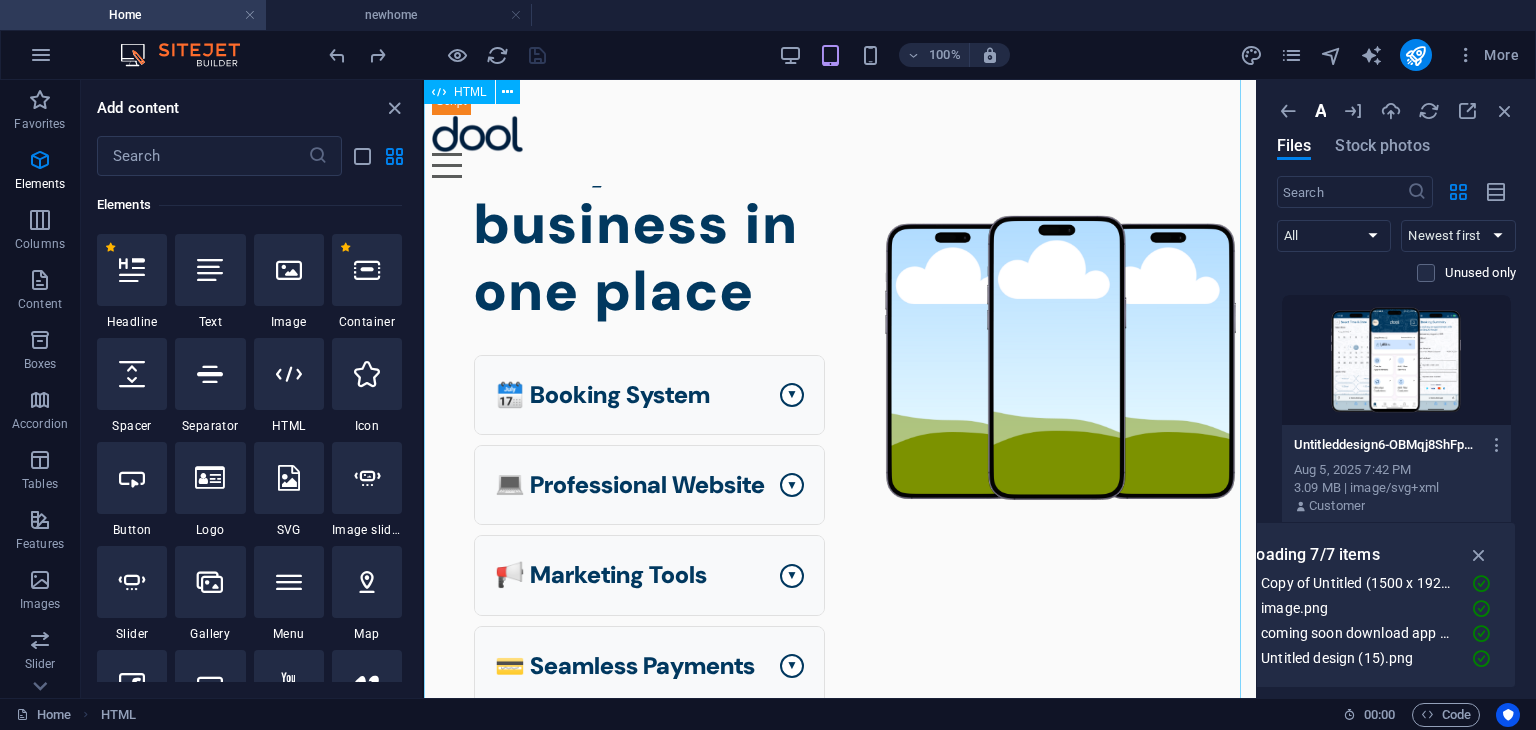 click on "Responsive Two-Column Layout
Everything you need to run your business in one place
🗓️ Booking System
▼
Online bookings
All-in-one calendar
Client management
Set your schedule
💻 Professional Website
▼
Easy-to-use builder" at bounding box center (840, 366) 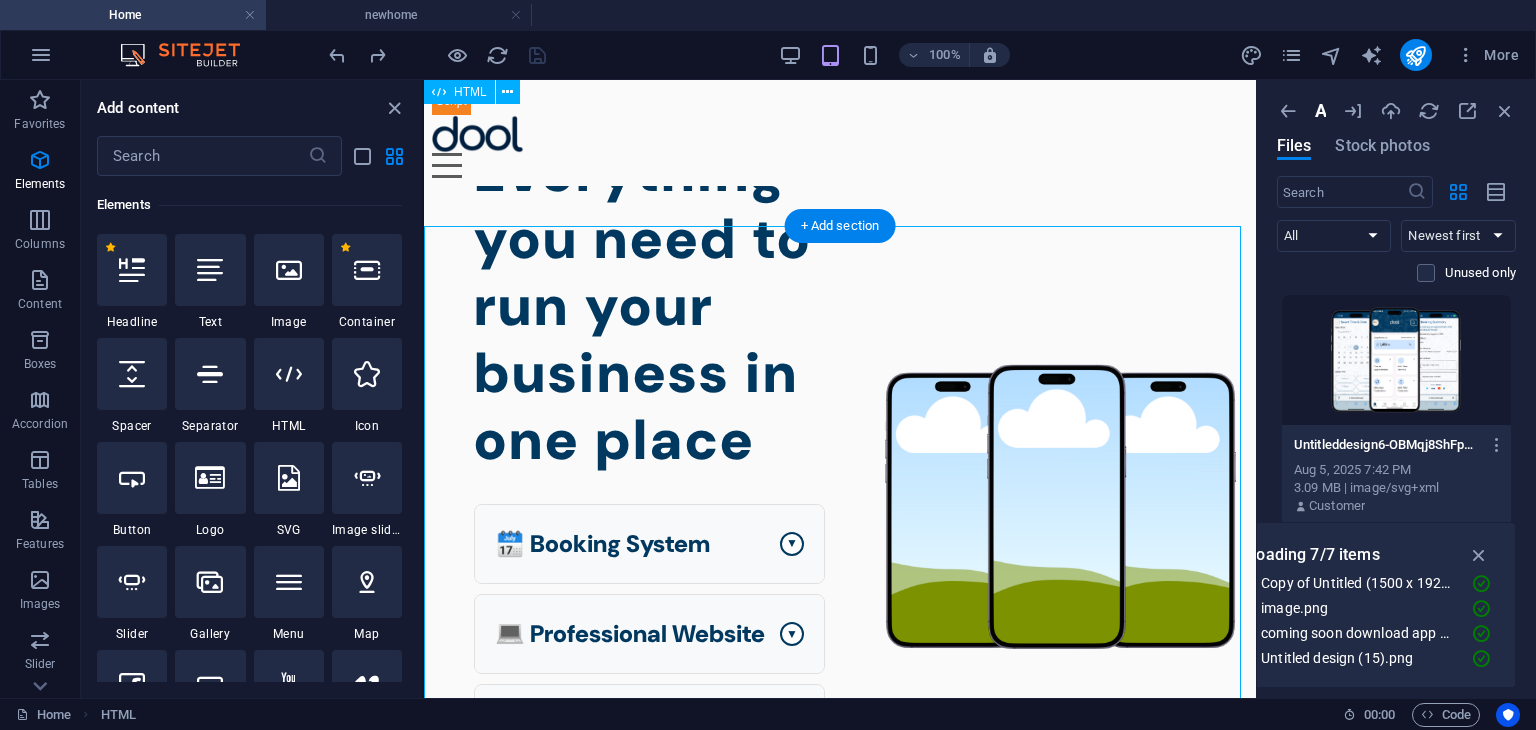 scroll, scrollTop: 1820, scrollLeft: 0, axis: vertical 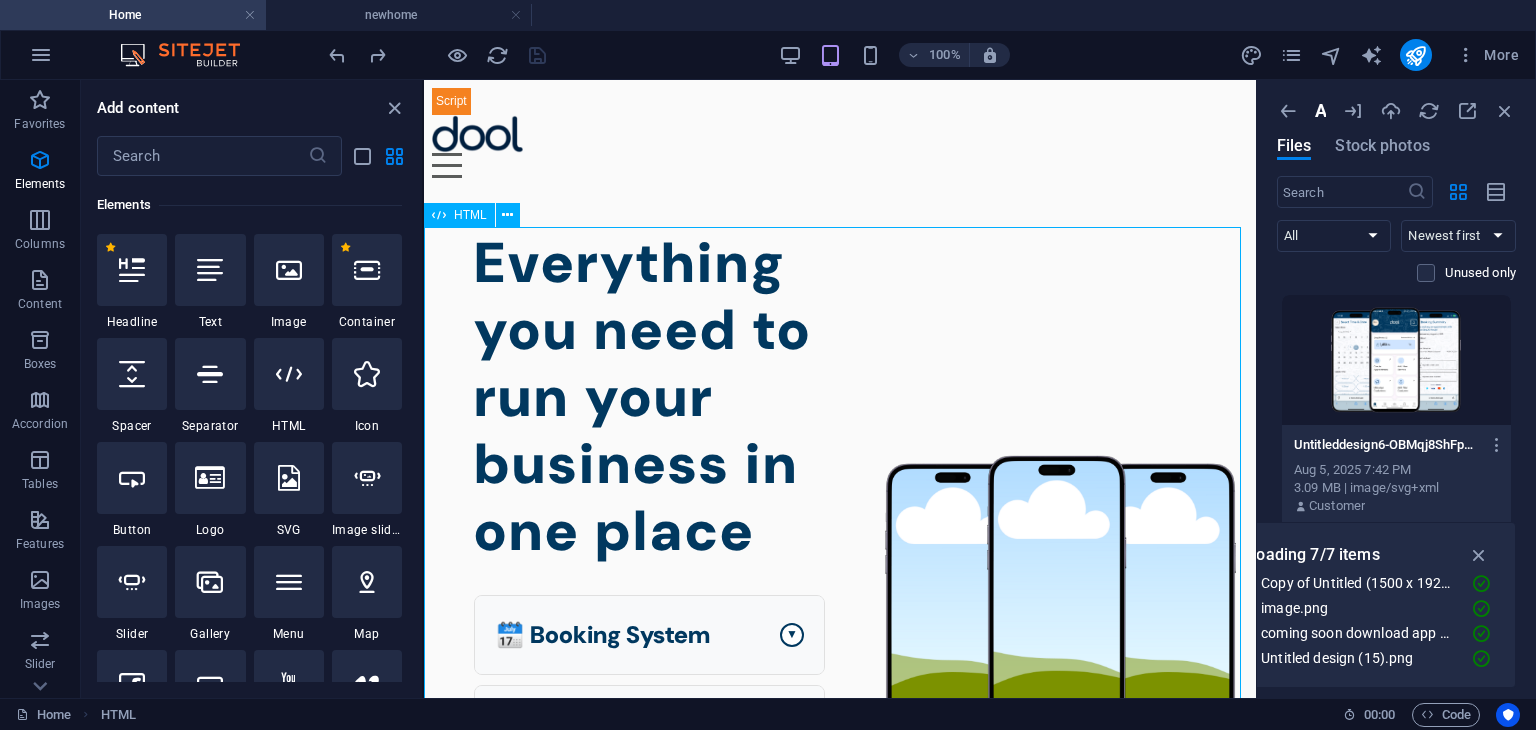 click on "HTML" at bounding box center [470, 215] 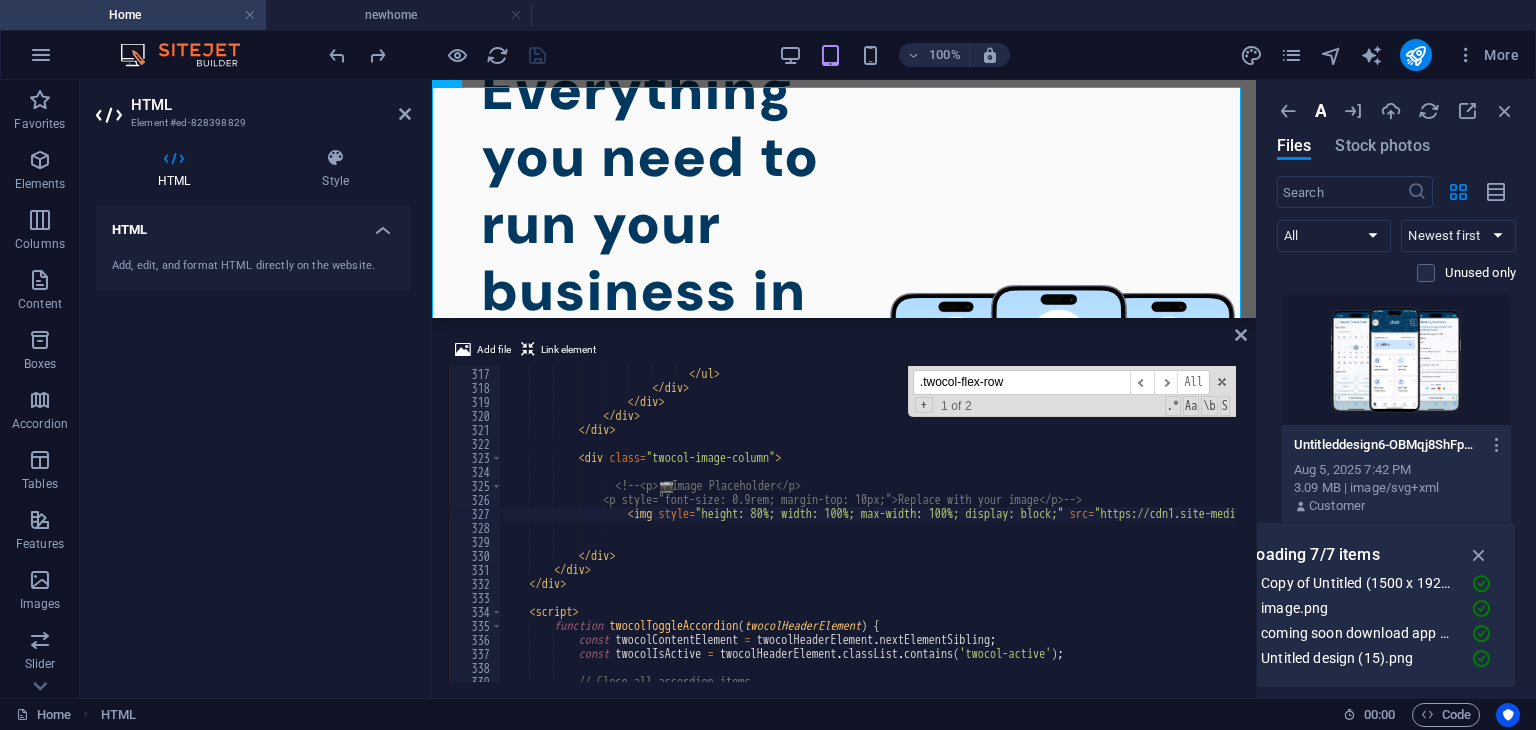 scroll, scrollTop: 4395, scrollLeft: 0, axis: vertical 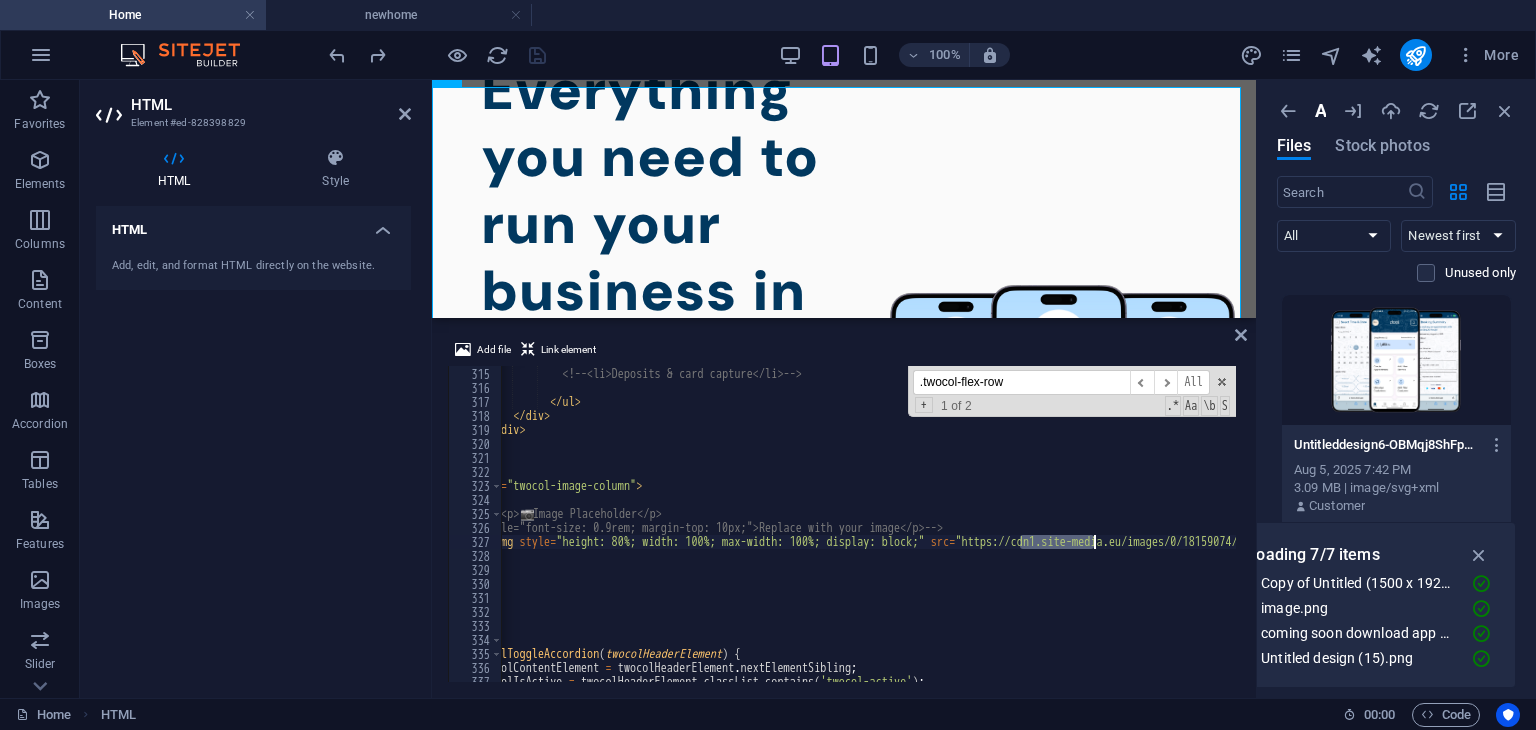 drag, startPoint x: 634, startPoint y: 542, endPoint x: 1094, endPoint y: 548, distance: 460.03912 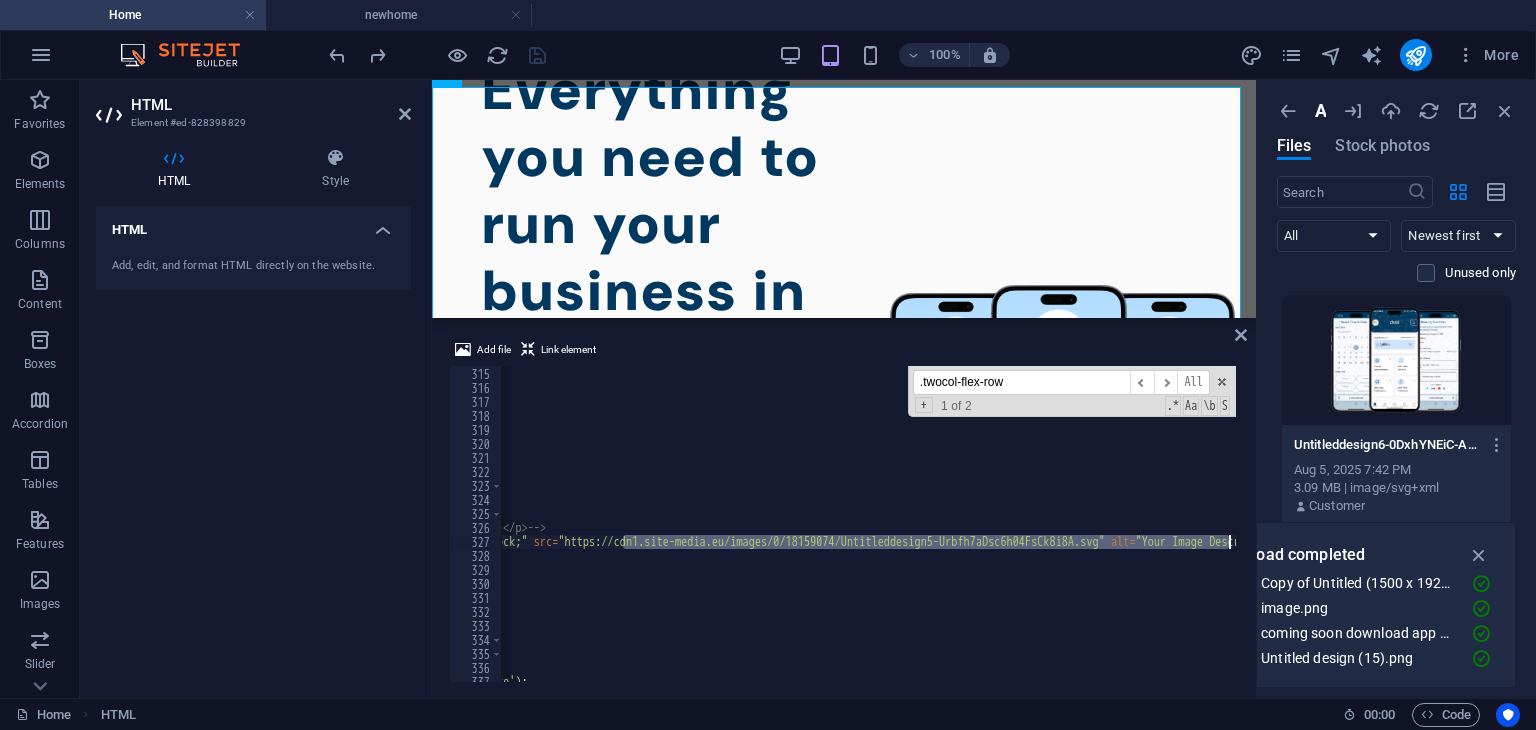 scroll, scrollTop: 0, scrollLeft: 536, axis: horizontal 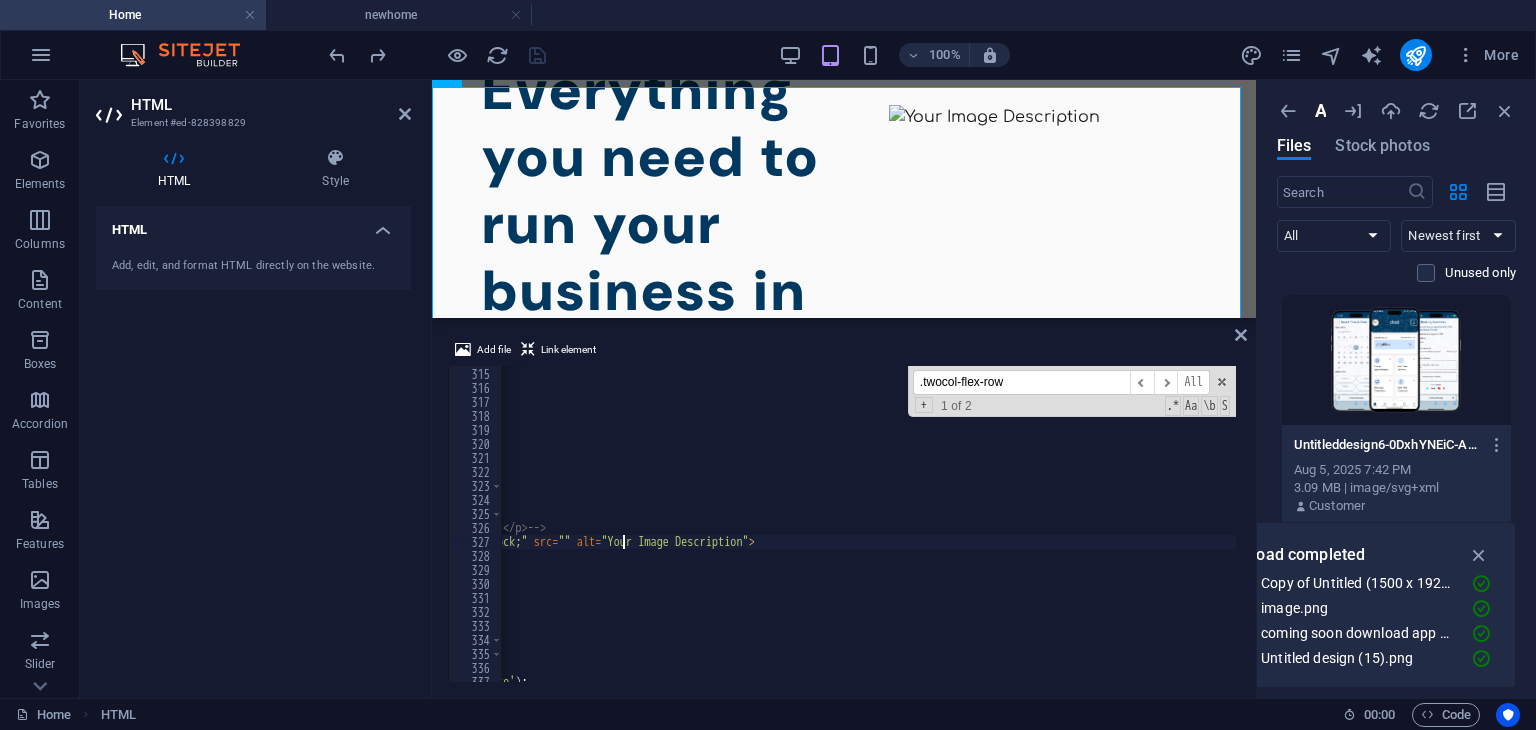 type on "<img style="height: 80%; width: 100%; max-width: 100%; display: block;" src="https://cdn1.site-media.eu/images/0/18161533/Untitleddesign6-OBMqj8ShFphwNEZxT9cryQ.svg" alt="Your Image Description">" 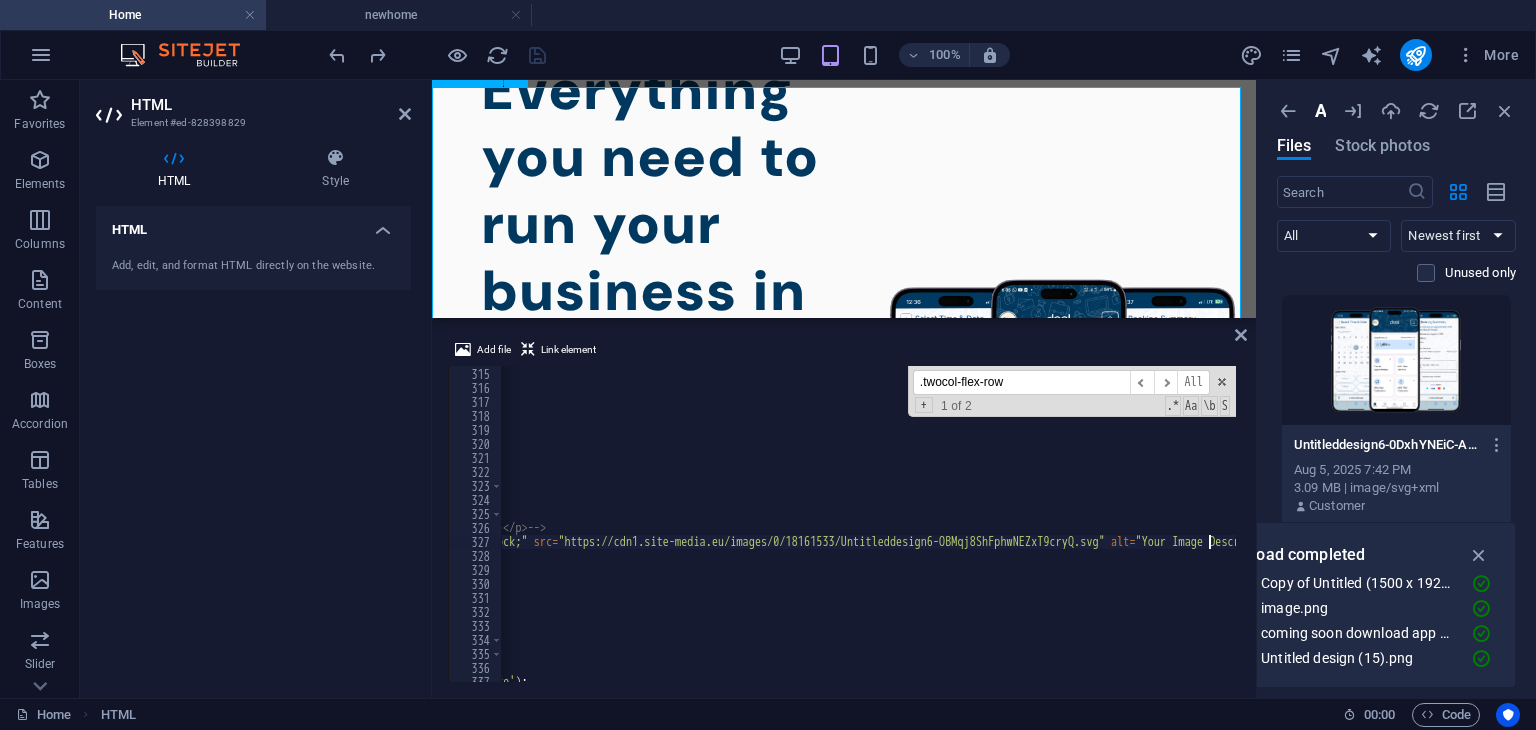 click on "Responsive Two-Column Layout
Everything you need to run your business in one place
🗓️ Booking System
▼
Online bookings
All-in-one calendar
Client management
Set your schedule
💻 Professional Website
▼
Easy-to-use builder" at bounding box center (844, 433) 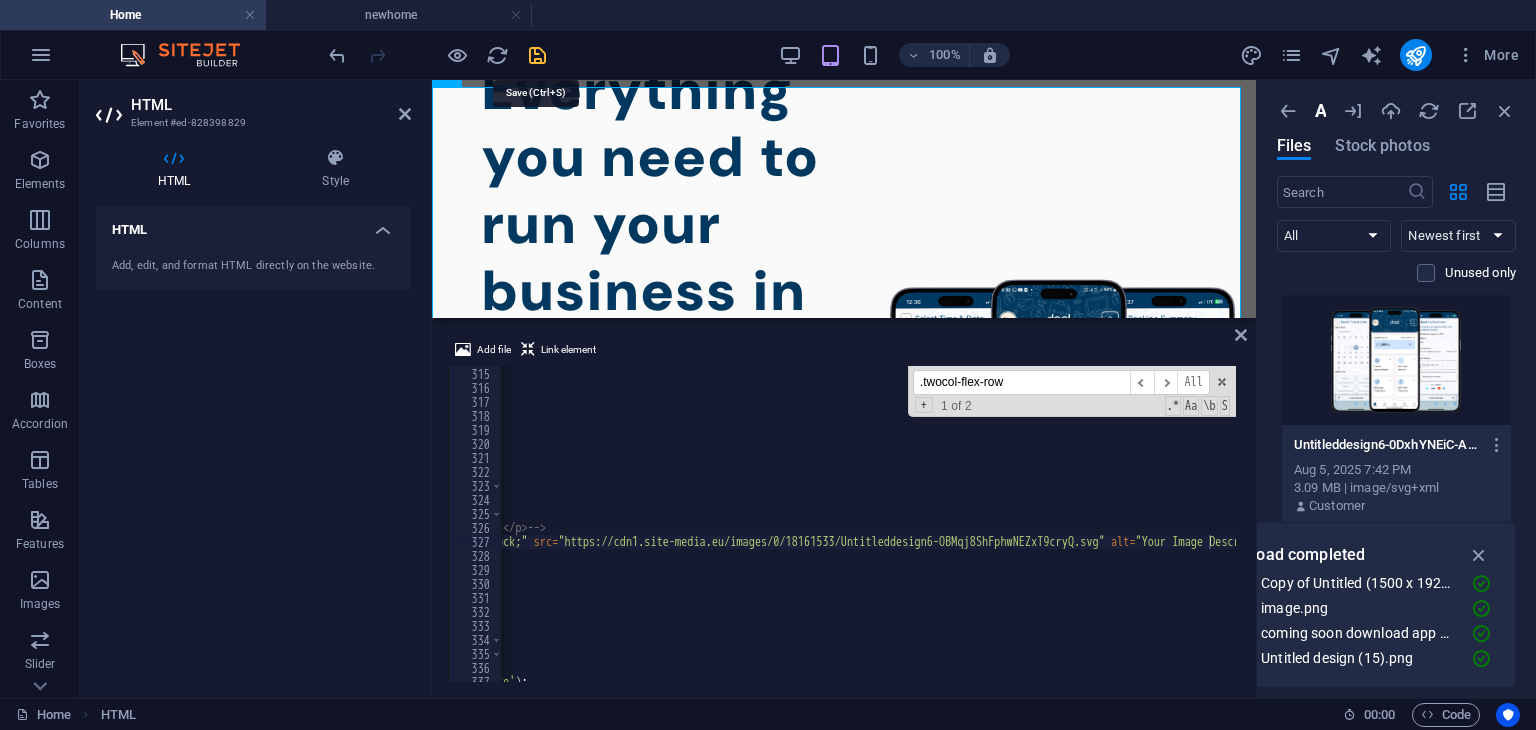 click at bounding box center [537, 55] 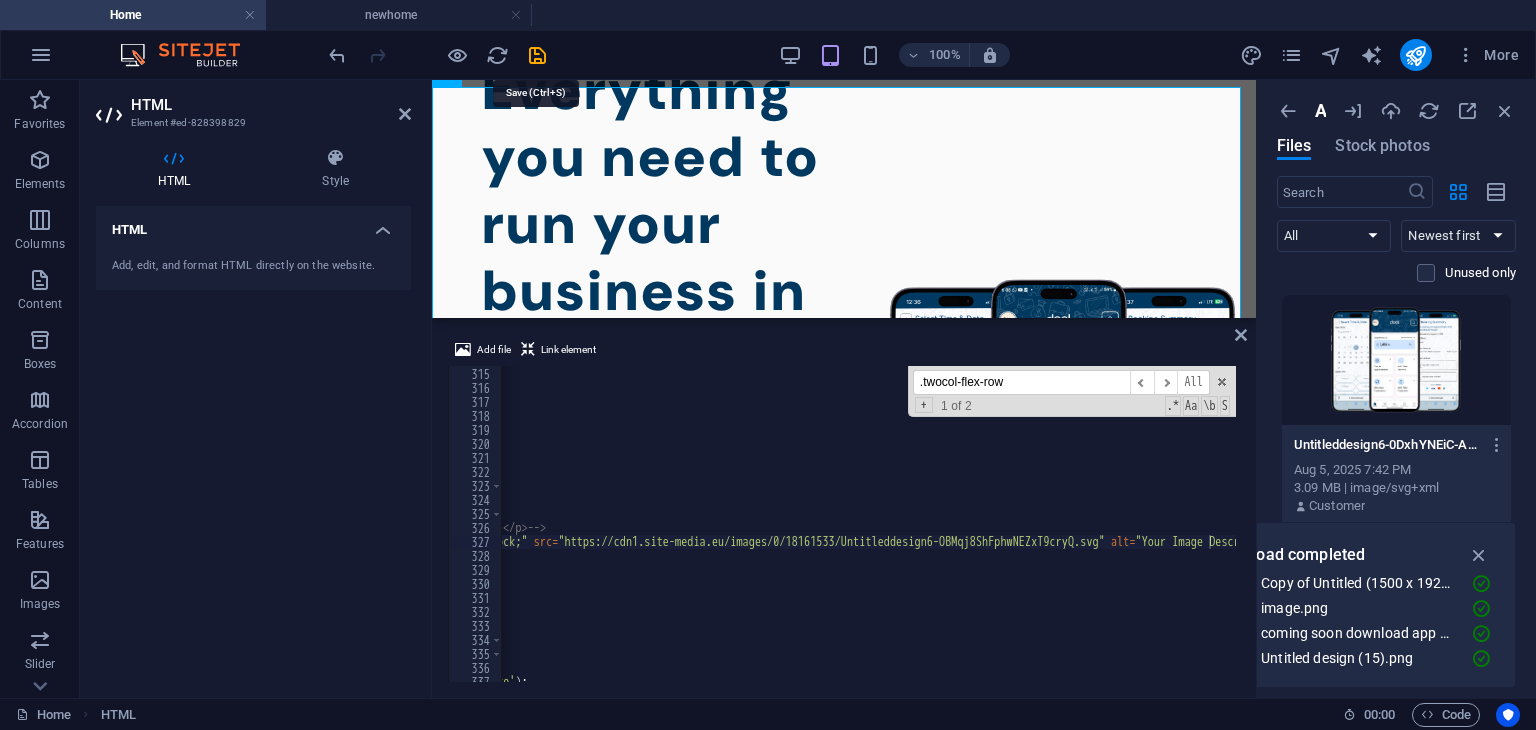 select on "px" 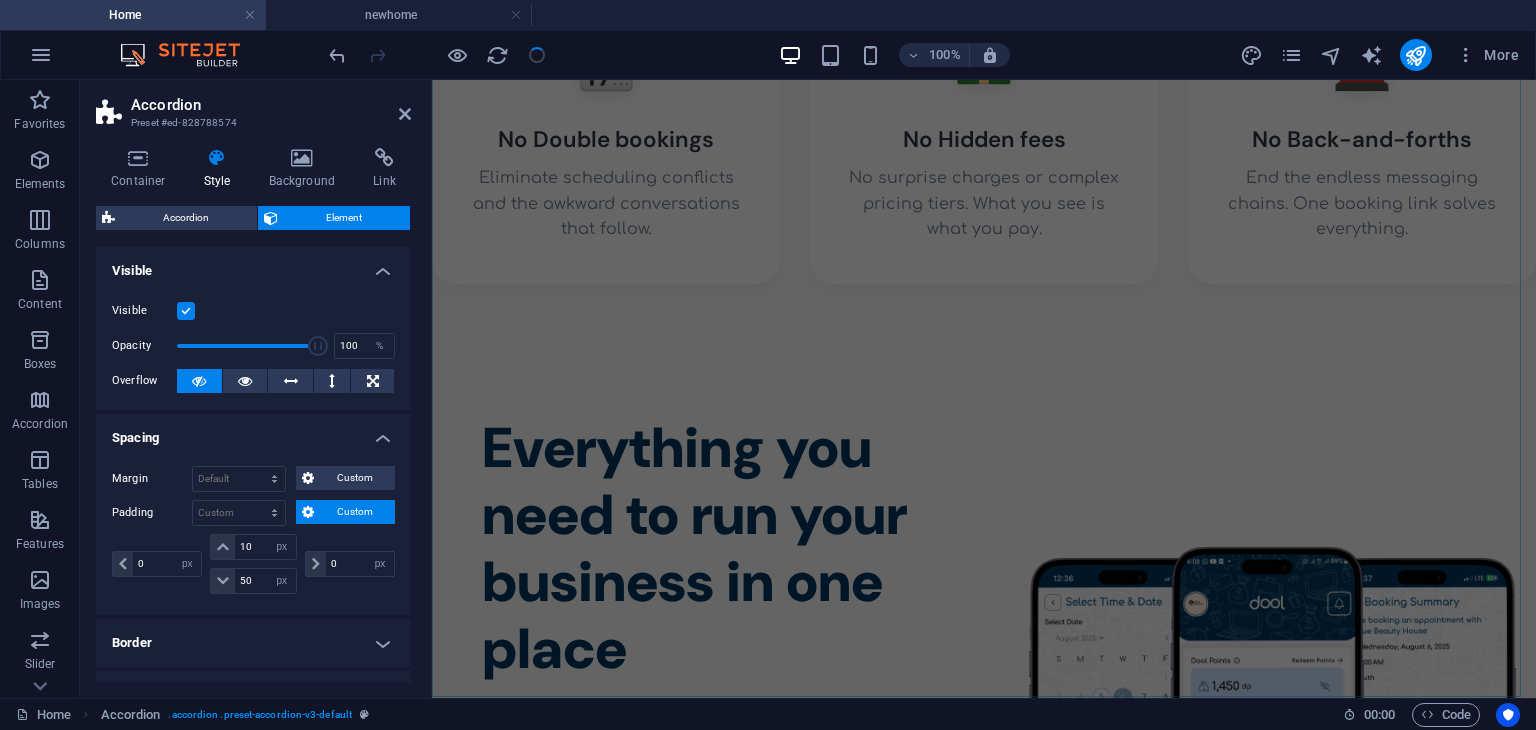 scroll, scrollTop: 1848, scrollLeft: 0, axis: vertical 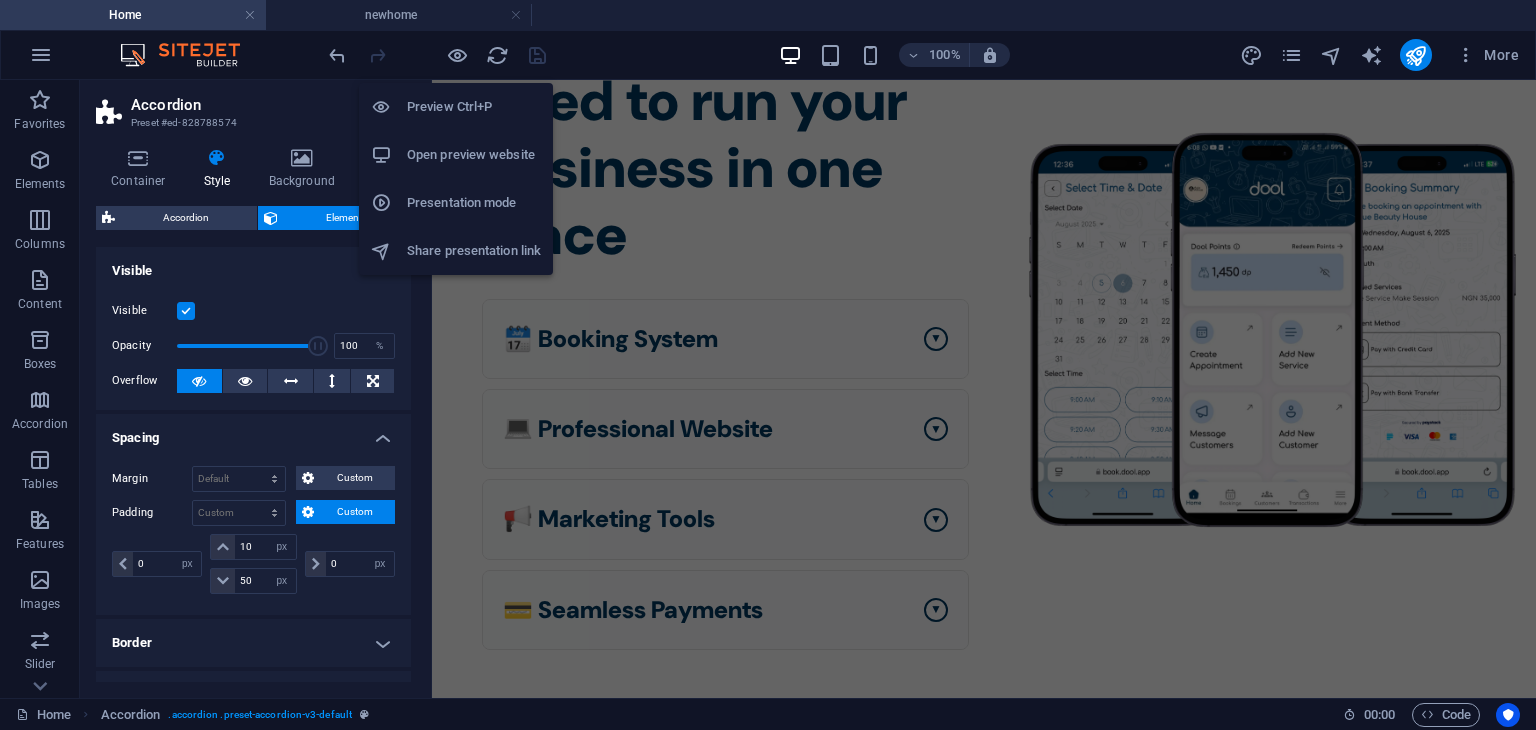 click on "Open preview website" at bounding box center (474, 155) 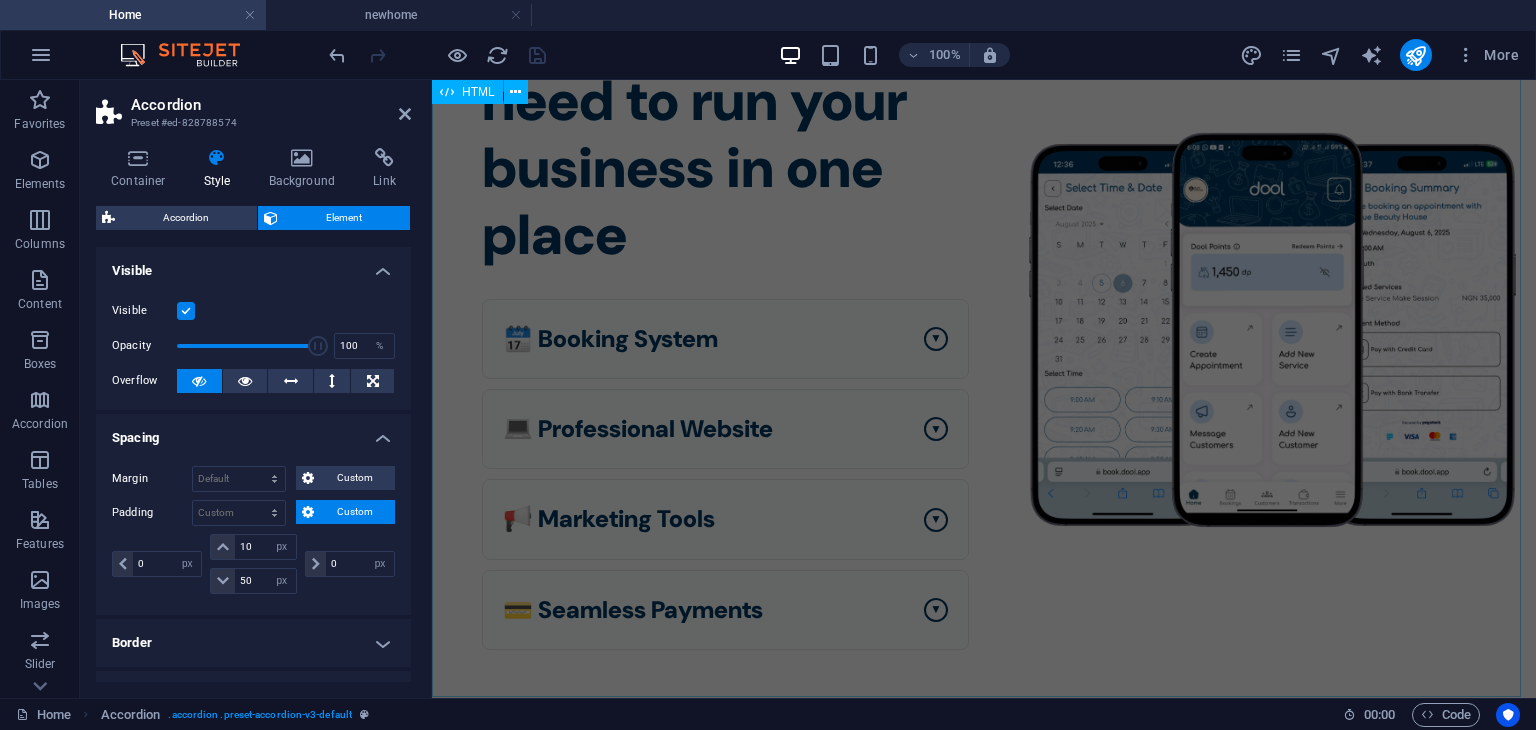 click on "Responsive Two-Column Layout
Everything you need to run your business in one place
🗓️ Booking System
▼
Online bookings
All-in-one calendar
Client management
Set your schedule
💻 Professional Website
▼
Easy-to-use builder" at bounding box center [984, 344] 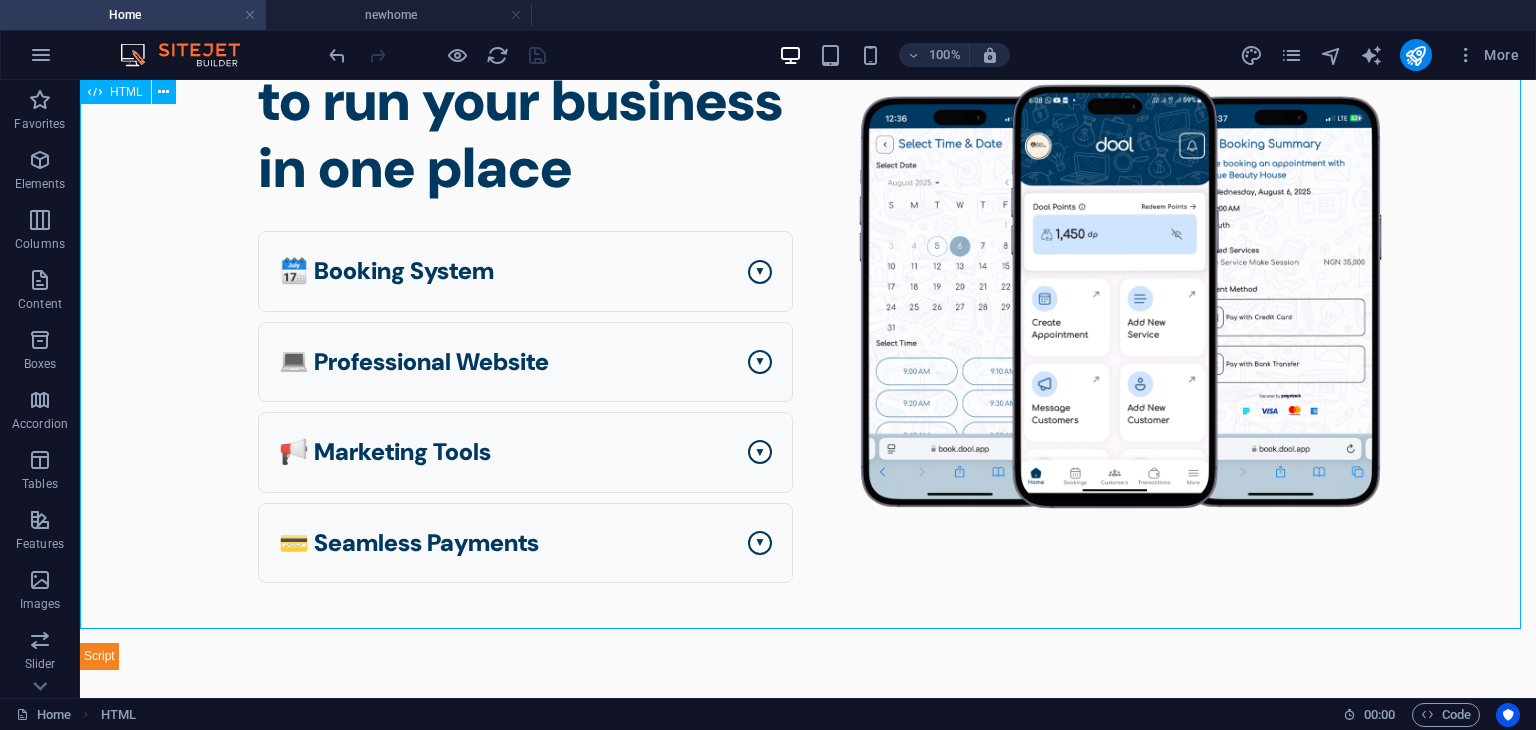 click on "Responsive Two-Column Layout
Everything you need to run your business in one place
🗓️ Booking System
▼
Online bookings
All-in-one calendar
Client management
Set your schedule
💻 Professional Website
▼
Easy-to-use builder" at bounding box center (808, 310) 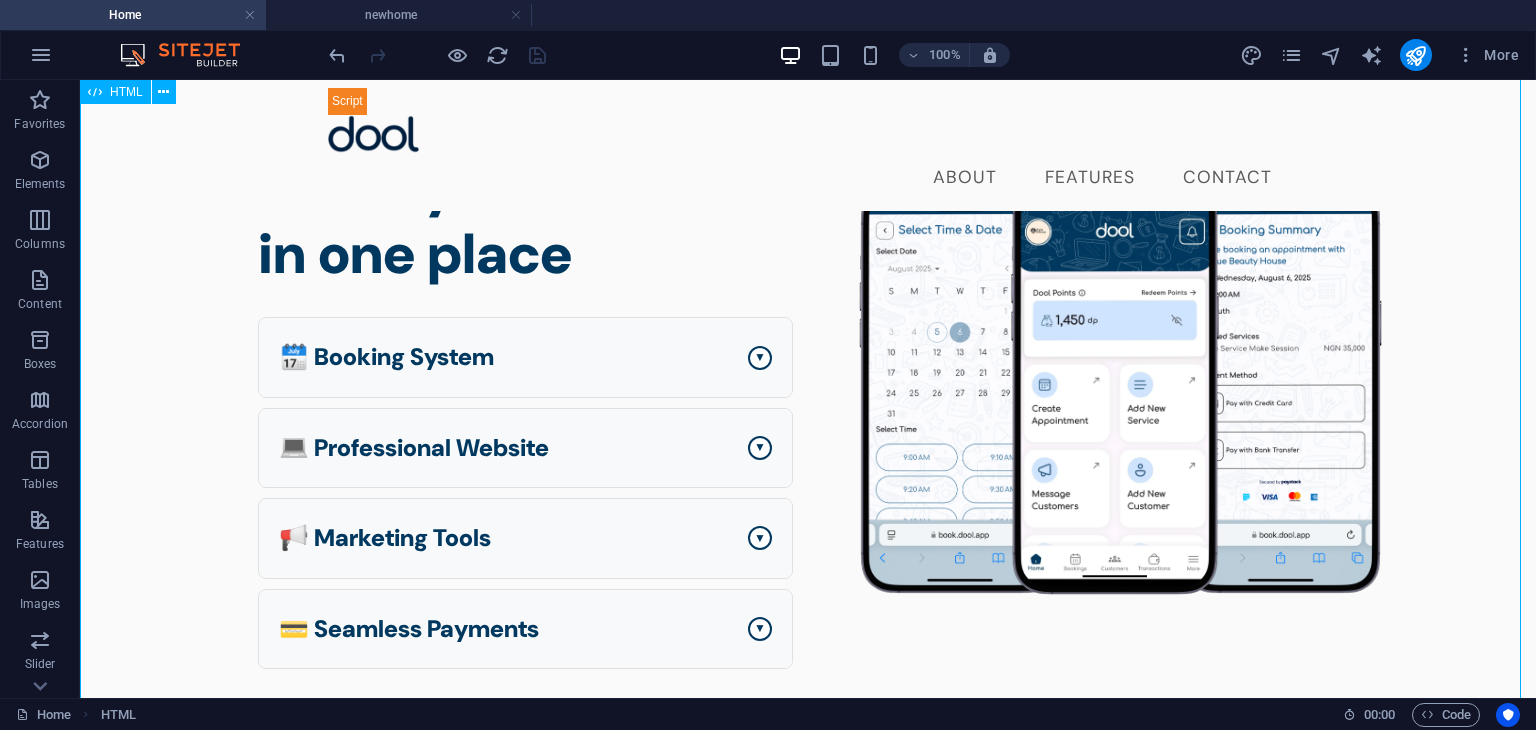 scroll, scrollTop: 1652, scrollLeft: 0, axis: vertical 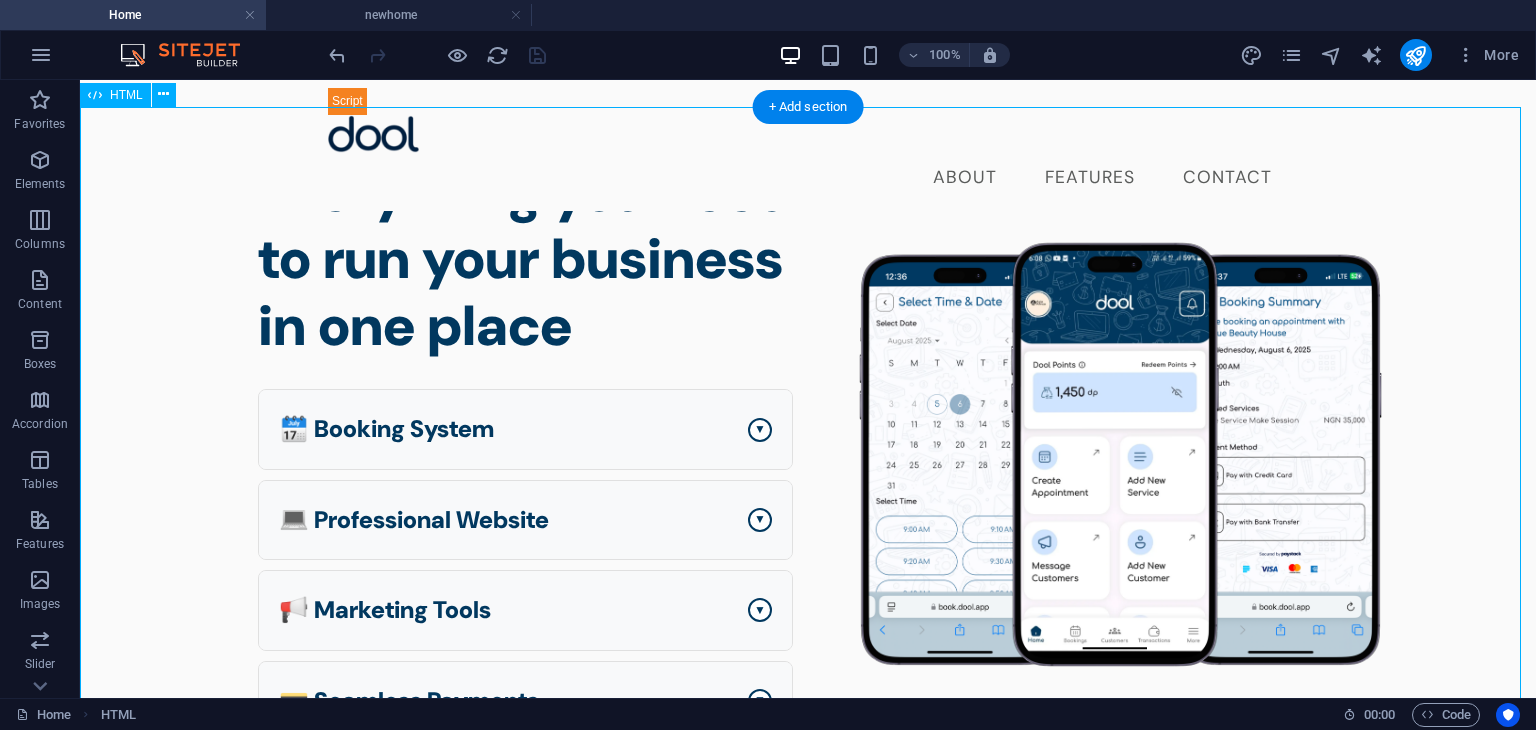 click on "Responsive Two-Column Layout
Everything you need to run your business in one place
🗓️ Booking System
▼
Online bookings
All-in-one calendar
Client management
Set your schedule
💻 Professional Website
▼
Easy-to-use builder" at bounding box center (808, 468) 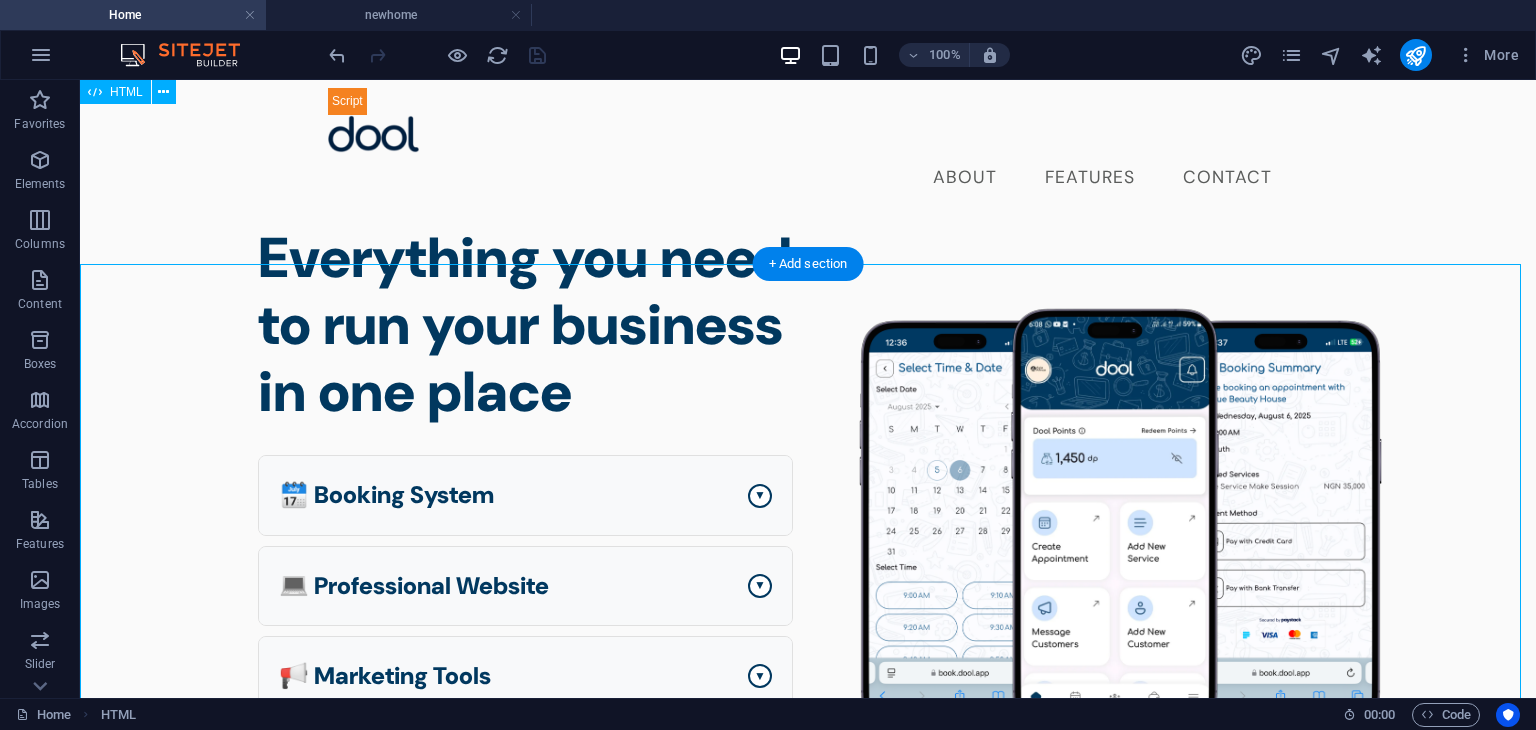 scroll, scrollTop: 1436, scrollLeft: 0, axis: vertical 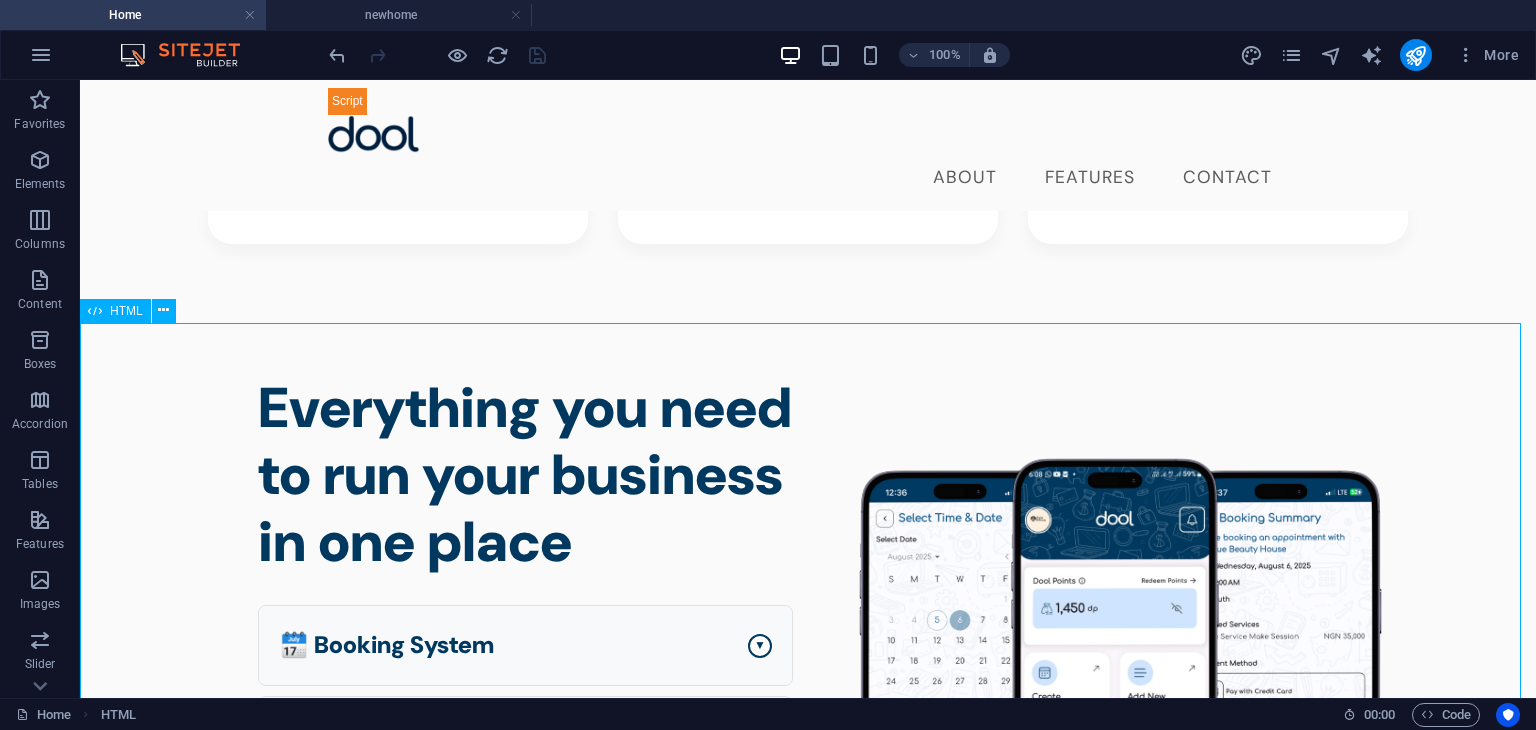 click on "HTML" at bounding box center (115, 311) 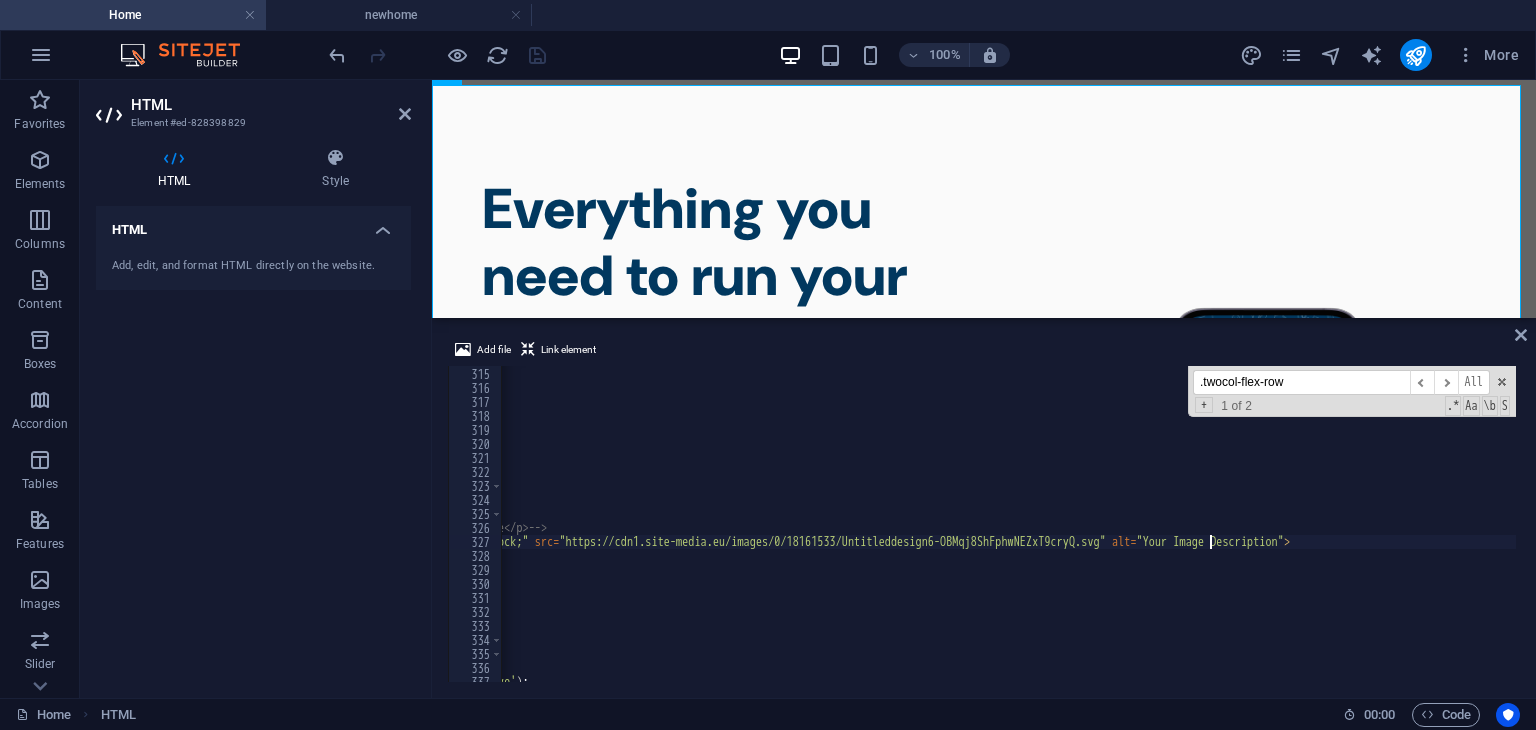 scroll, scrollTop: 4395, scrollLeft: 0, axis: vertical 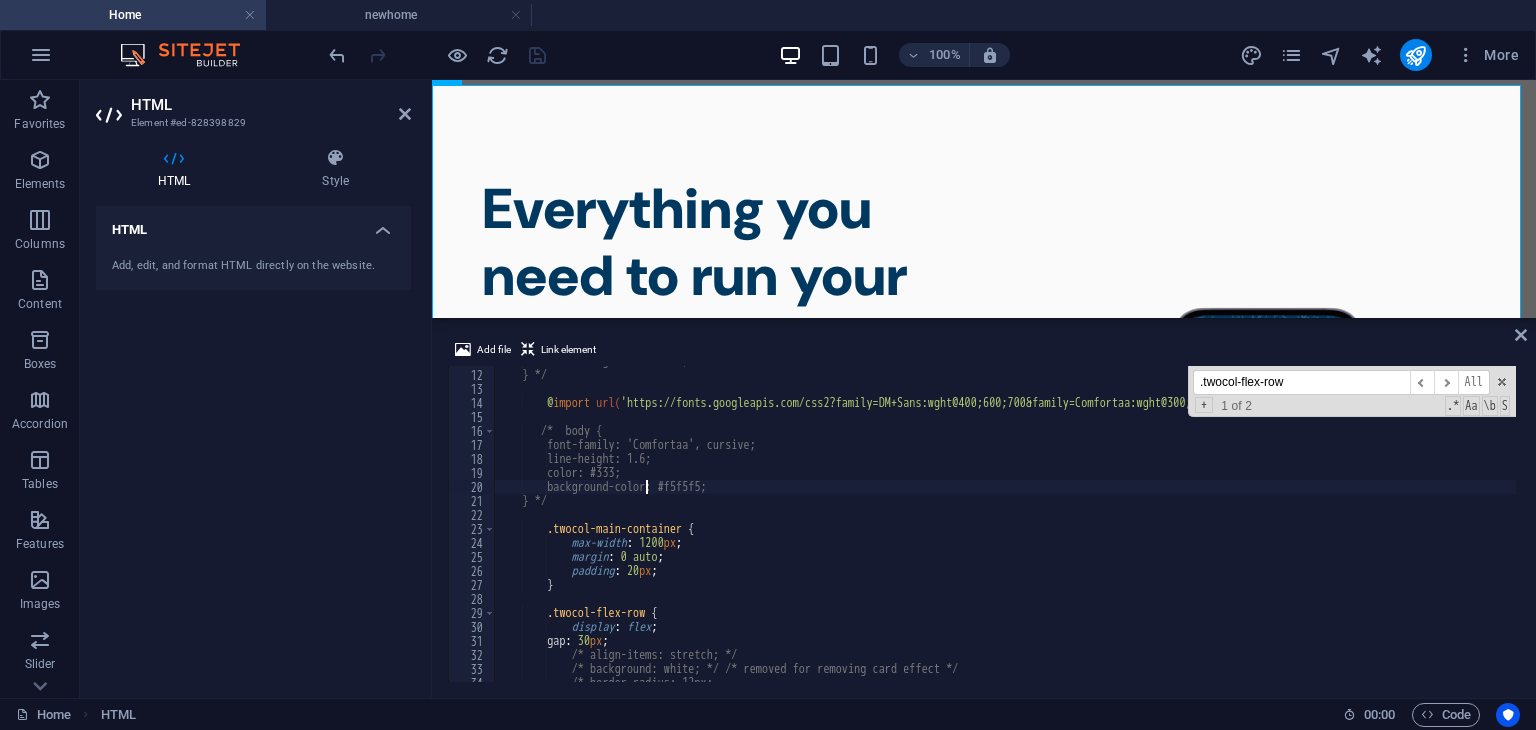click on "box-sizing: border-box;          } */           @ import   url( 'https://fonts.googleapis.com/css2?family=DM+Sans:wght@400;600;700&family=Comfortaa:wght@300;400;500;600&display=swap' ) ;          /*  body {              font-family: 'Comfortaa', cursive;              line-height: 1.6;              color: #333;              background-color: #f5f5f5;         } */           .twocol-main-container   {                max-width :   1200 px ;                margin :   0   auto ;                padding :   20 px ;           }           .twocol-flex-row   {                display :   flex ;               gap :   30 px ;                /* align-items: stretch; */                /* background: white; */   /* removed for removing card effect */                /* border-radius: 12px;" at bounding box center (1552, 524) 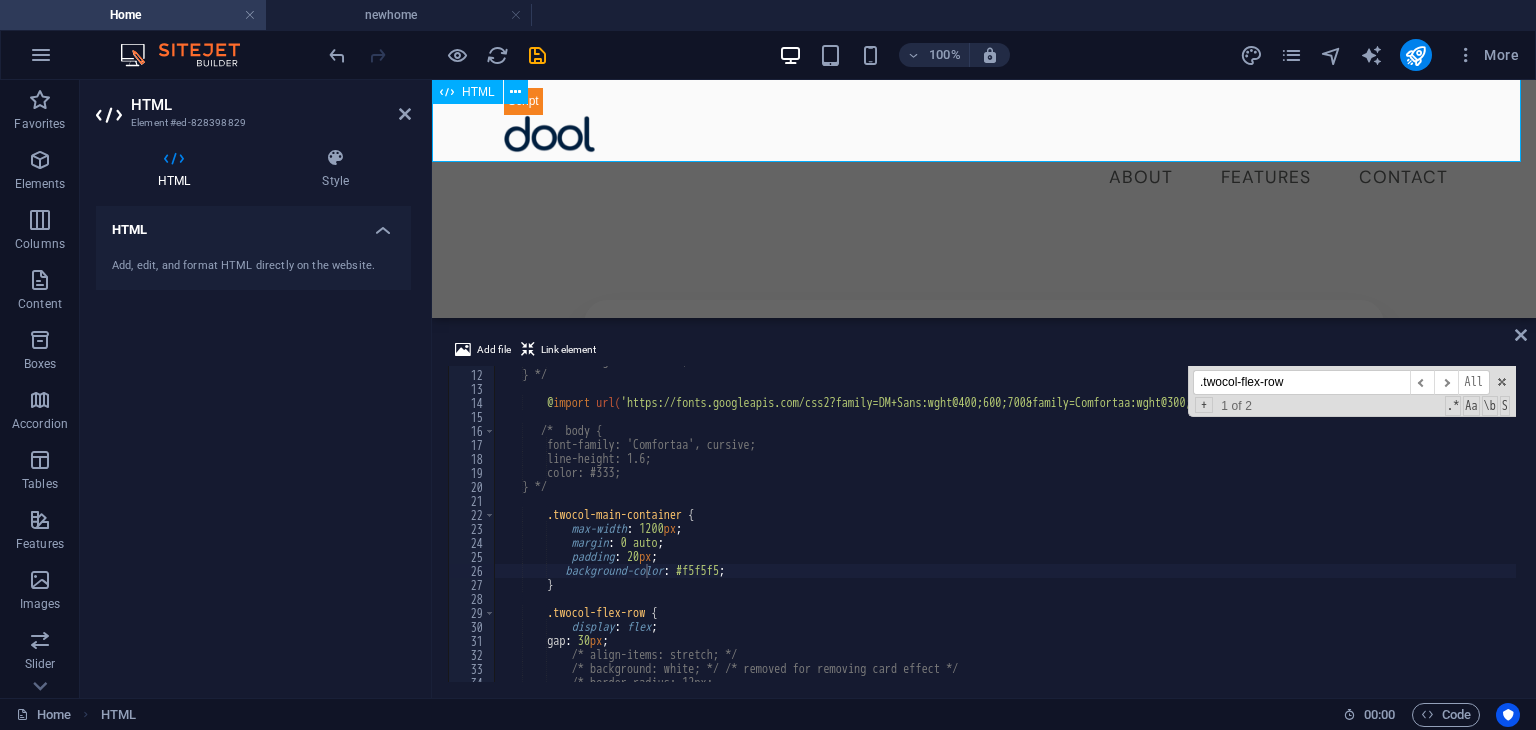 scroll, scrollTop: 2093, scrollLeft: 0, axis: vertical 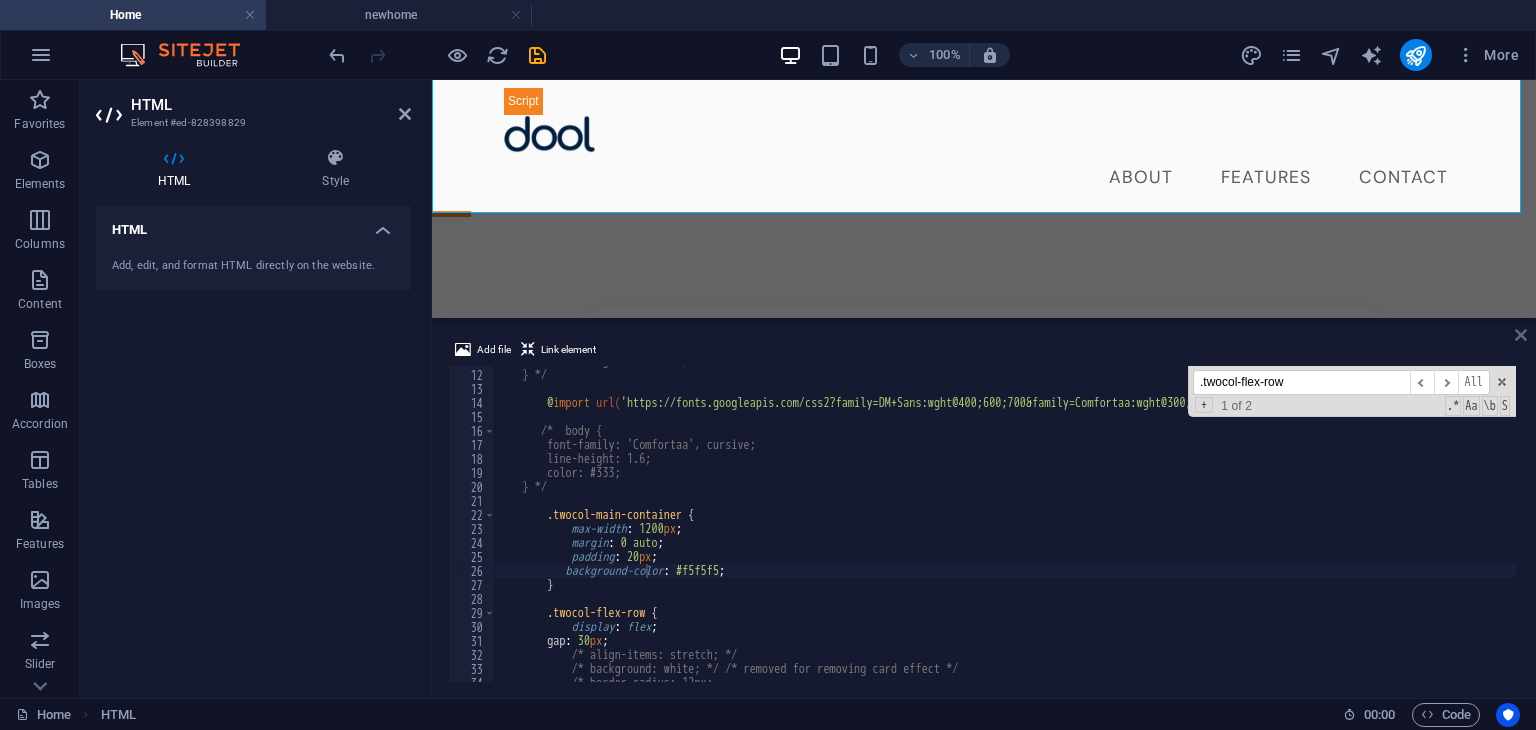 click at bounding box center [1521, 335] 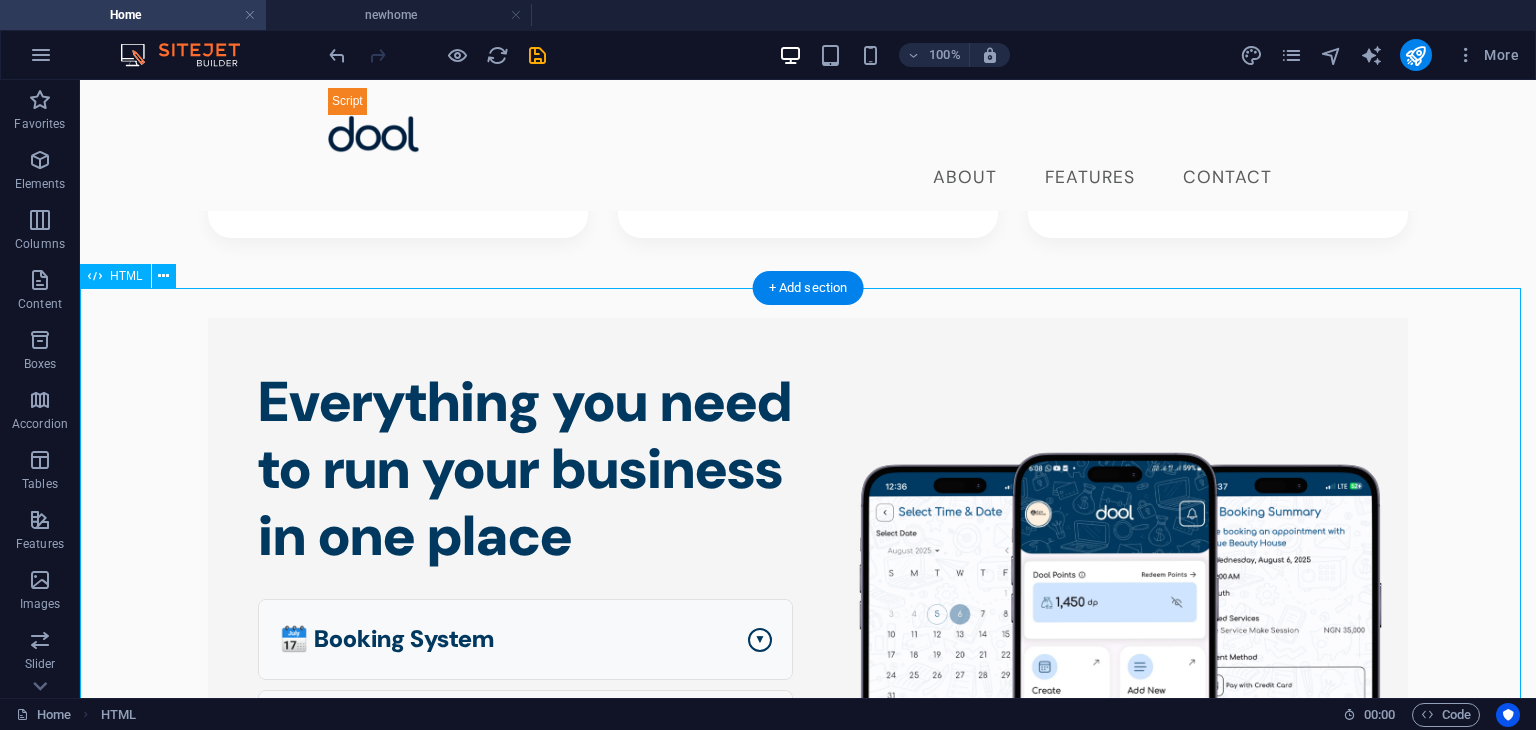 scroll, scrollTop: 1416, scrollLeft: 0, axis: vertical 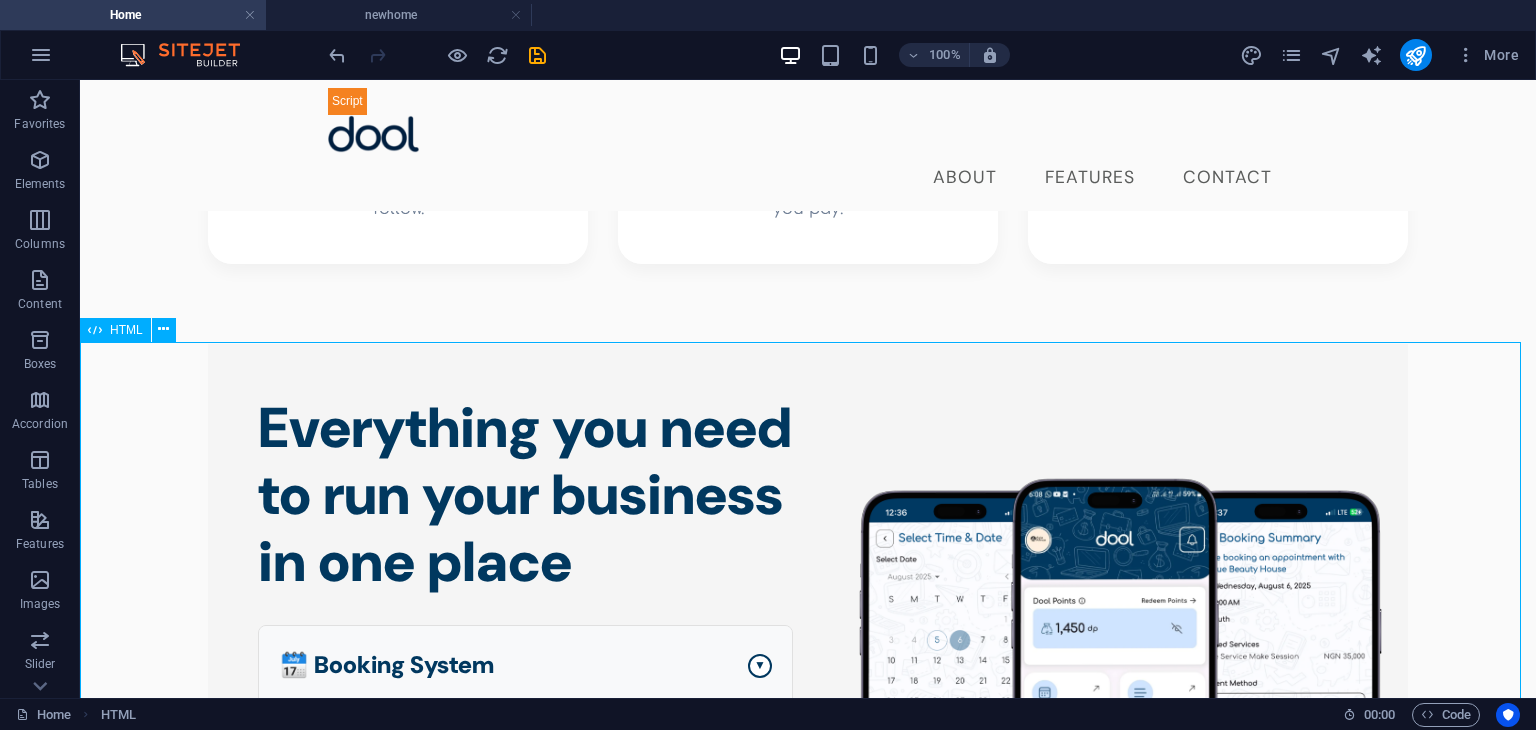 click on "HTML" at bounding box center [126, 330] 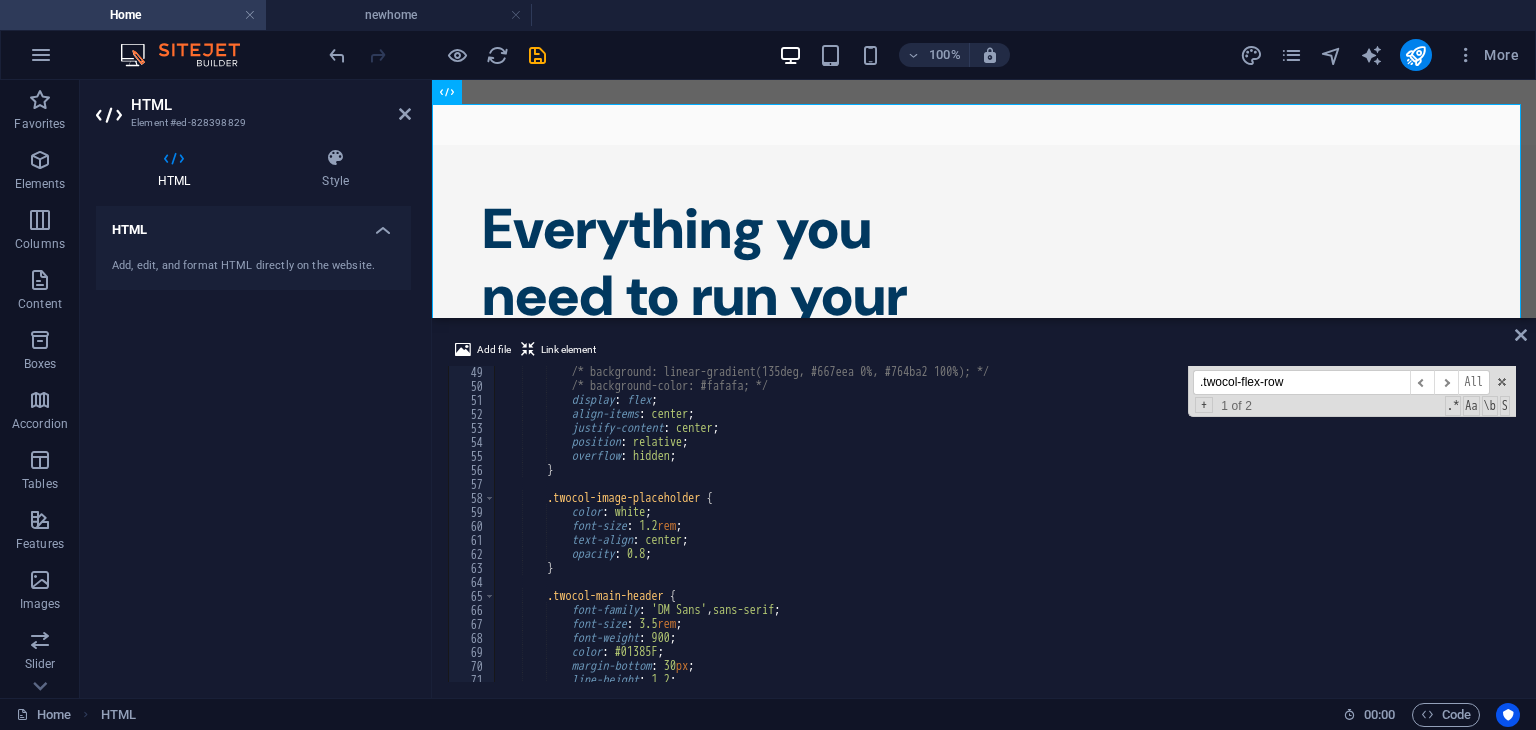 scroll, scrollTop: 670, scrollLeft: 0, axis: vertical 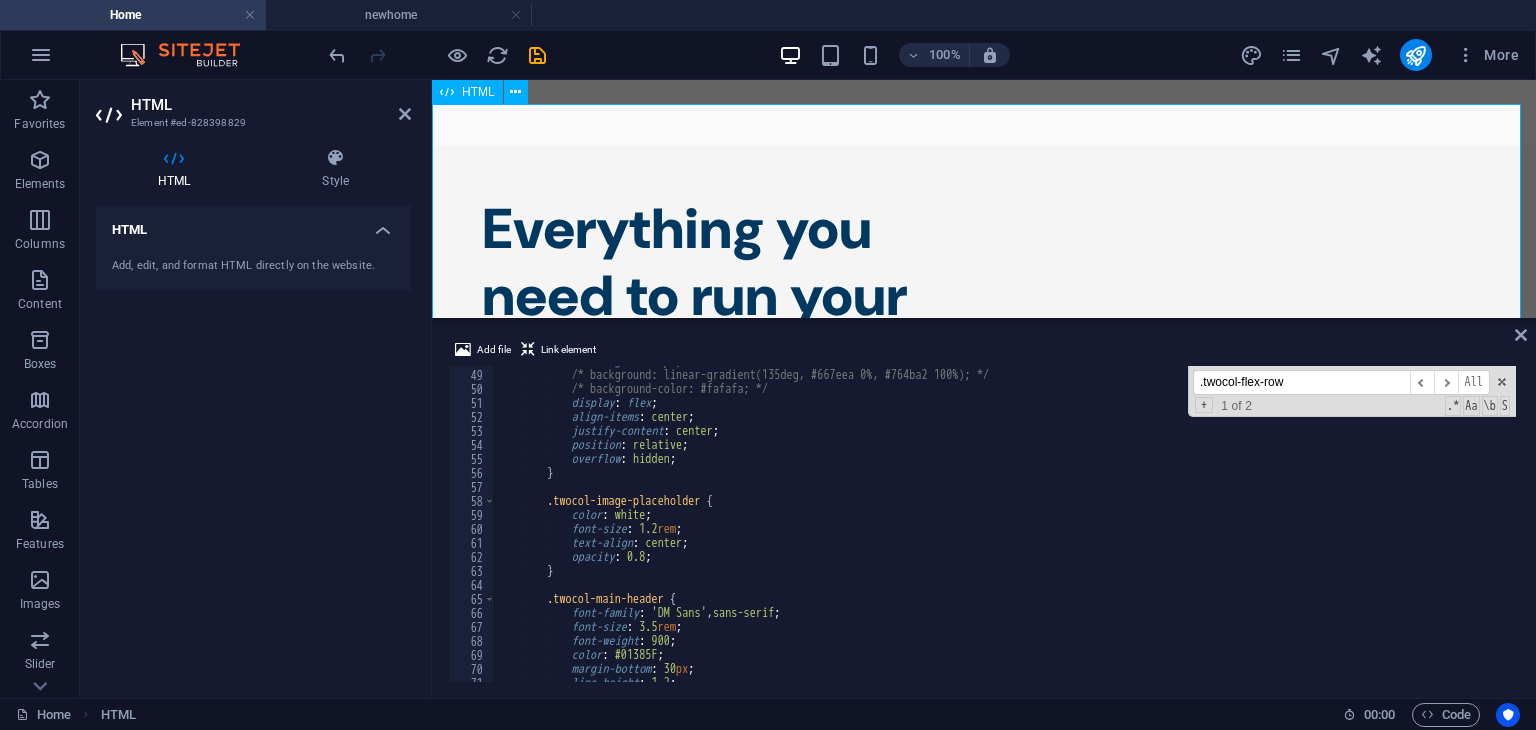 click on "Responsive Two-Column Layout
Everything you need to run your business in one place
🗓️ Booking System
▼
Online bookings
All-in-one calendar
Client management
Set your schedule
💻 Professional Website
▼
Easy-to-use builder" at bounding box center (984, 539) 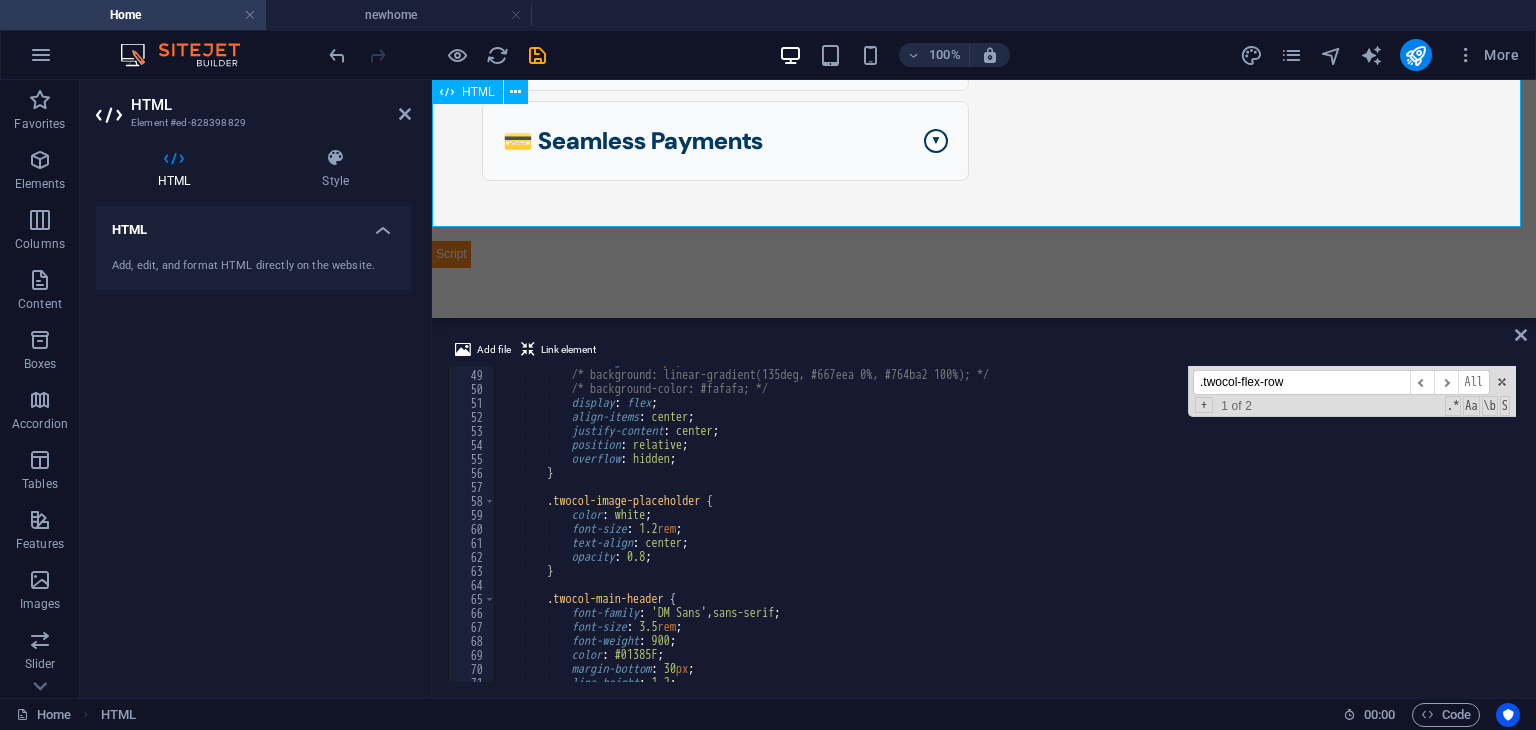 scroll, scrollTop: 2088, scrollLeft: 0, axis: vertical 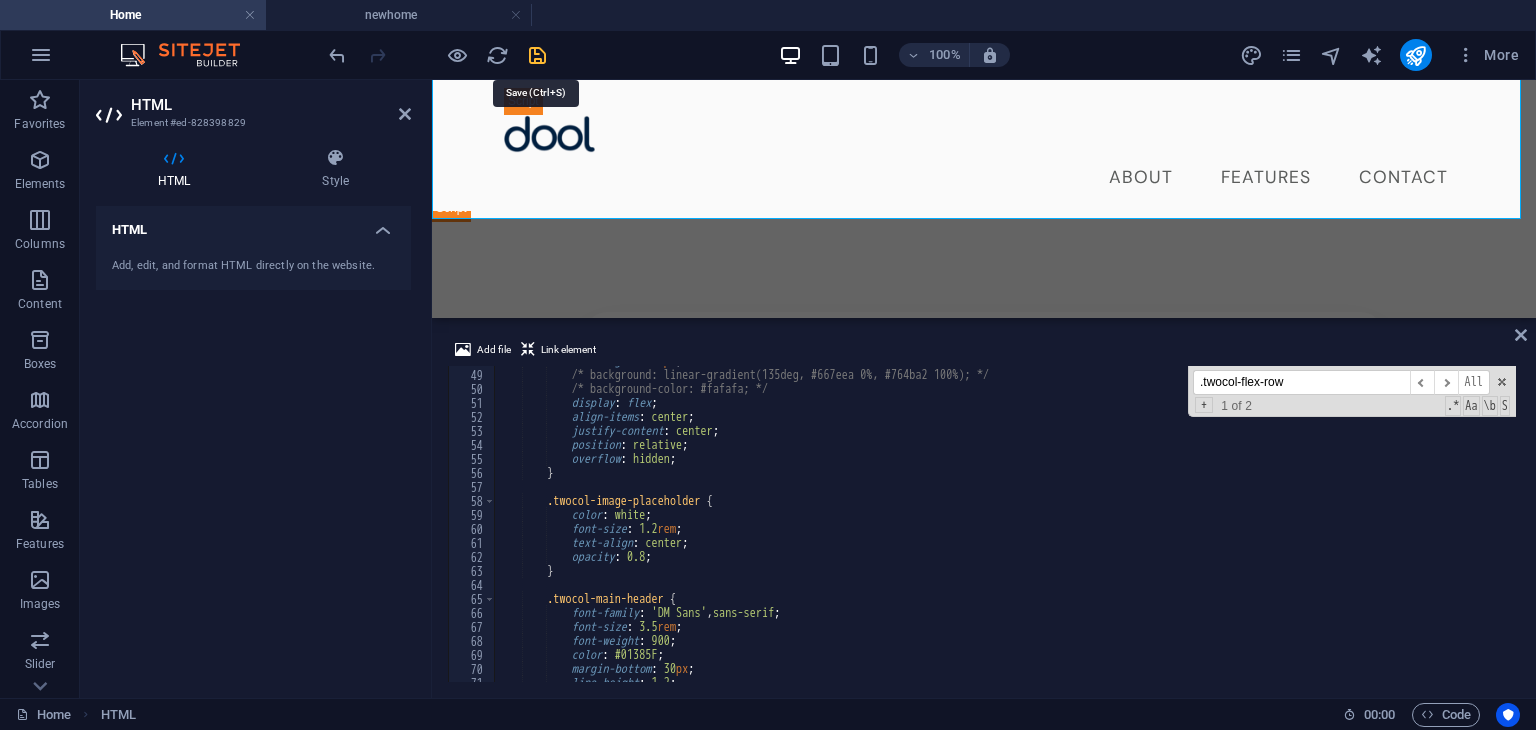 click at bounding box center [537, 55] 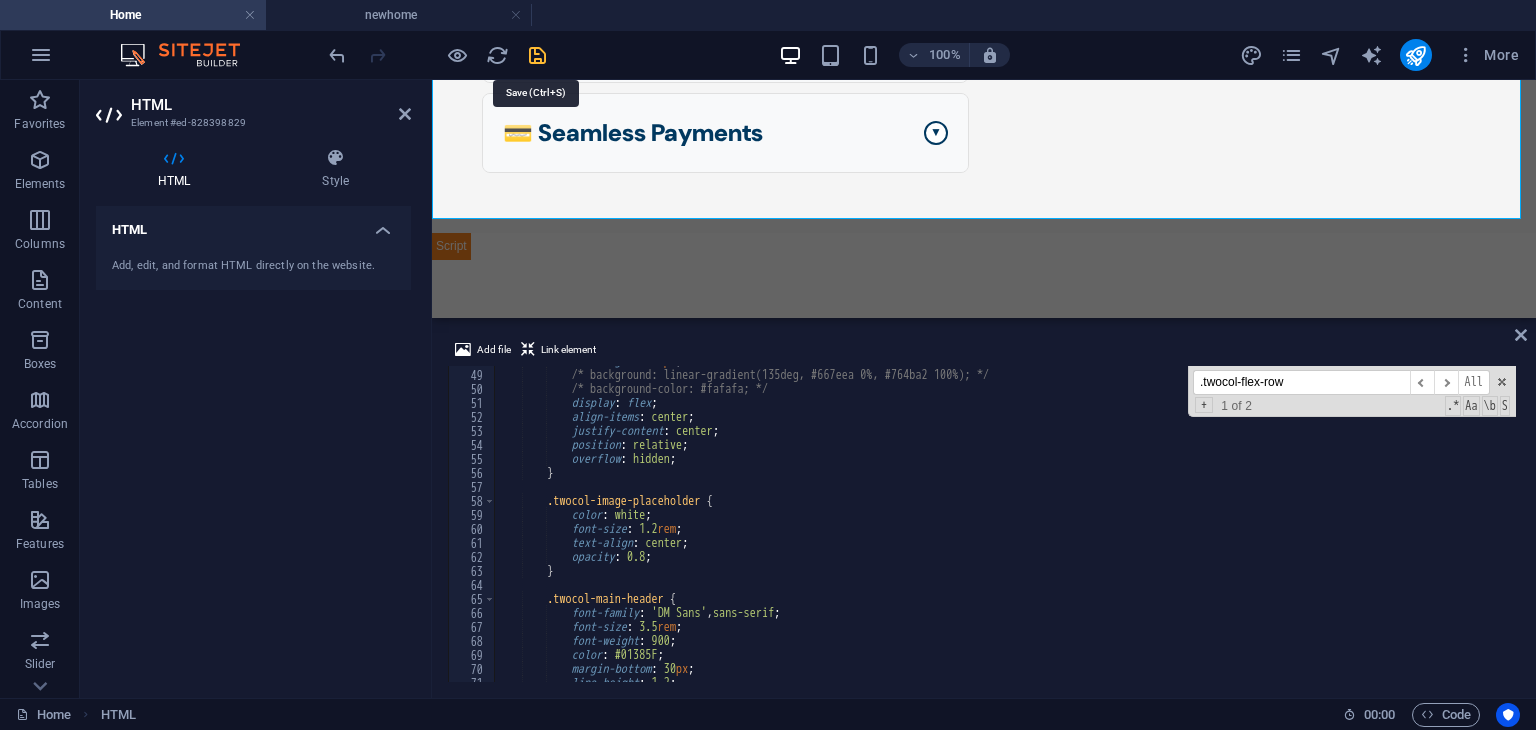 select on "px" 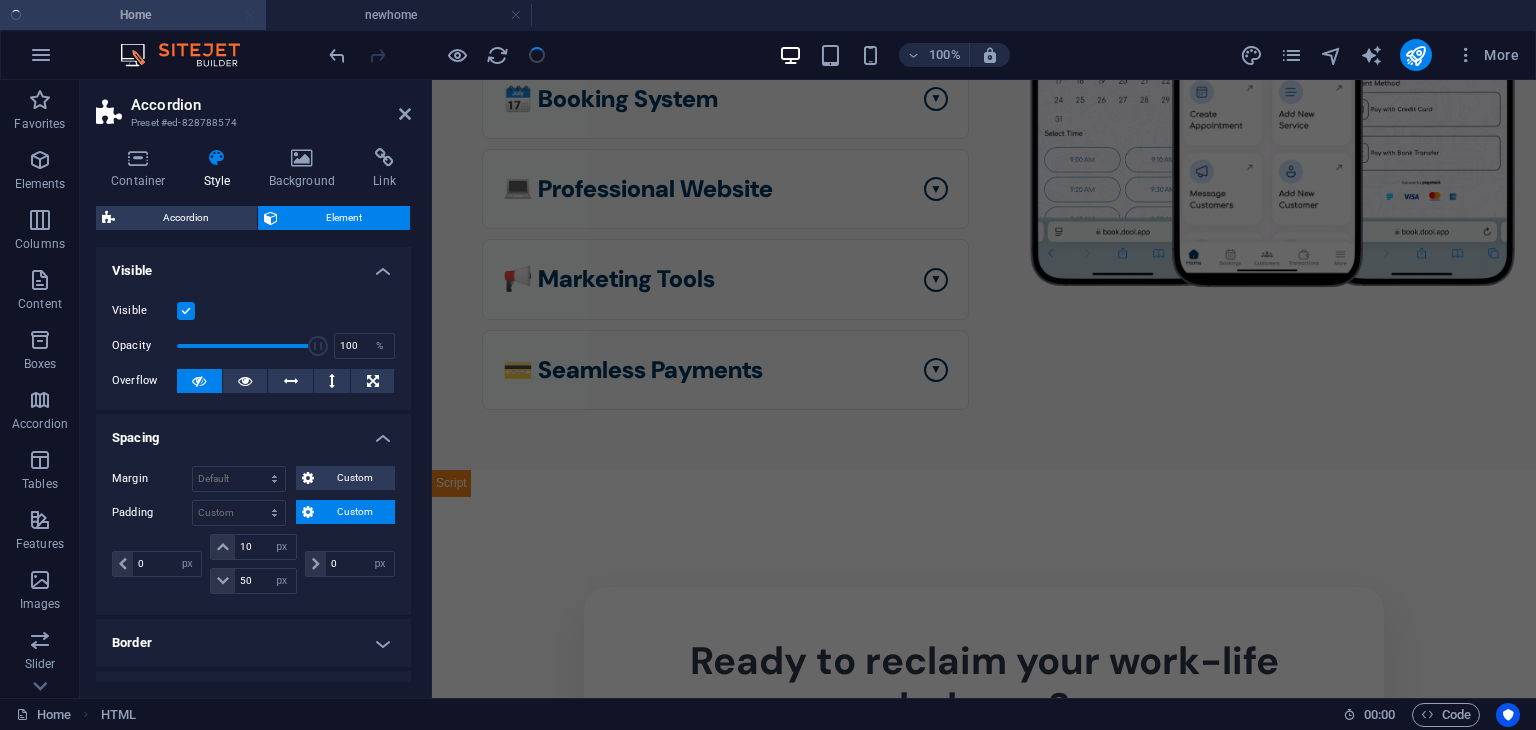 scroll, scrollTop: 2127, scrollLeft: 0, axis: vertical 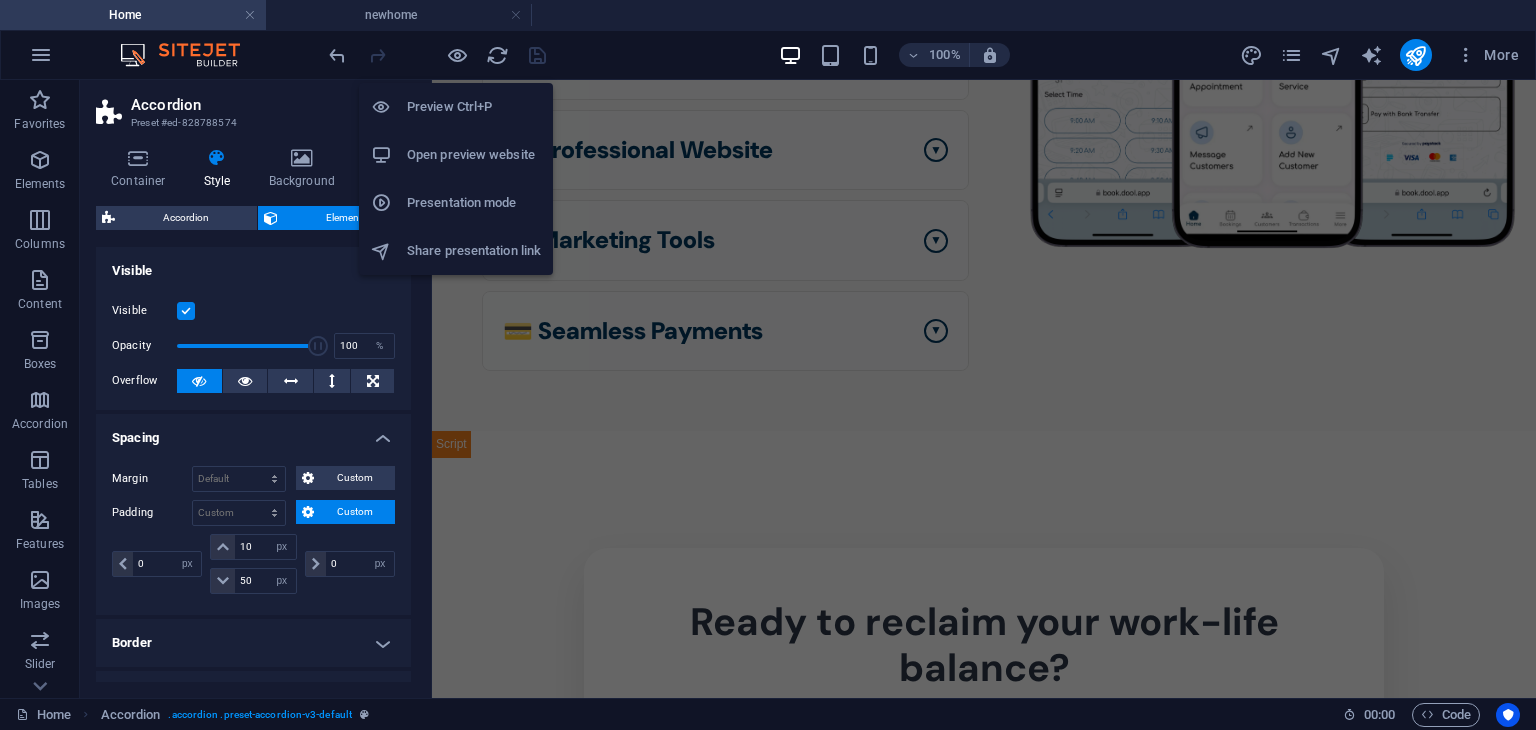 click on "Open preview website" at bounding box center [474, 155] 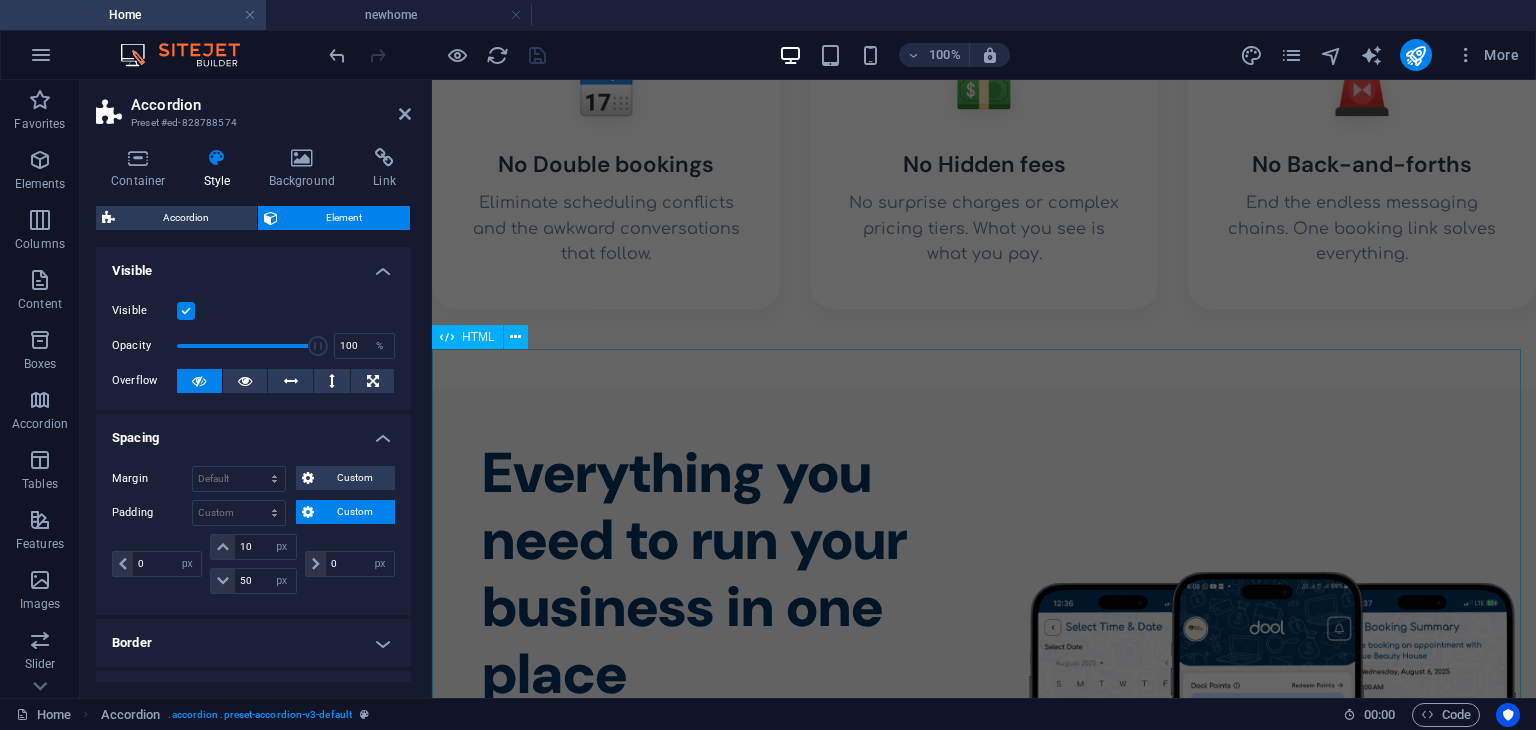 scroll, scrollTop: 1411, scrollLeft: 0, axis: vertical 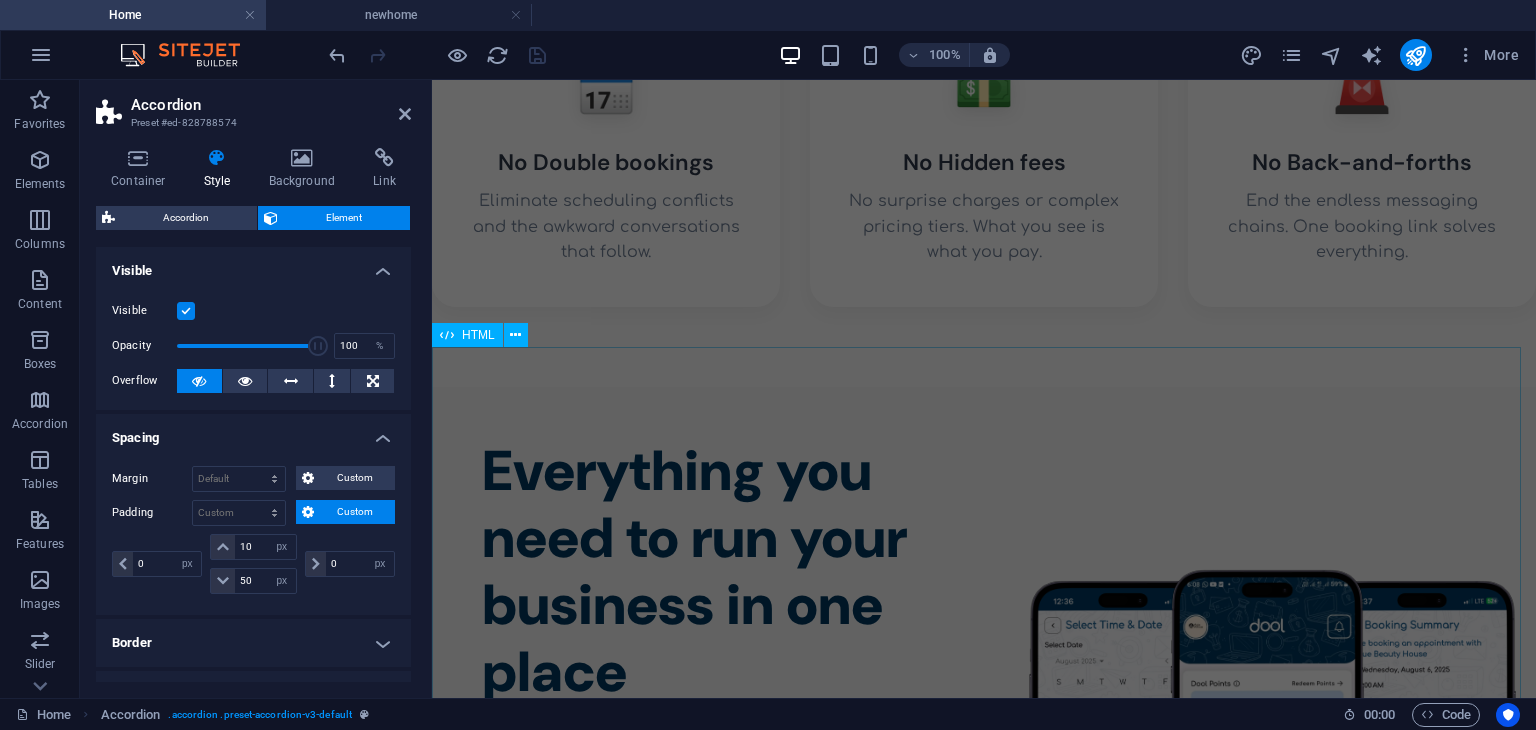 click on "HTML" at bounding box center (467, 335) 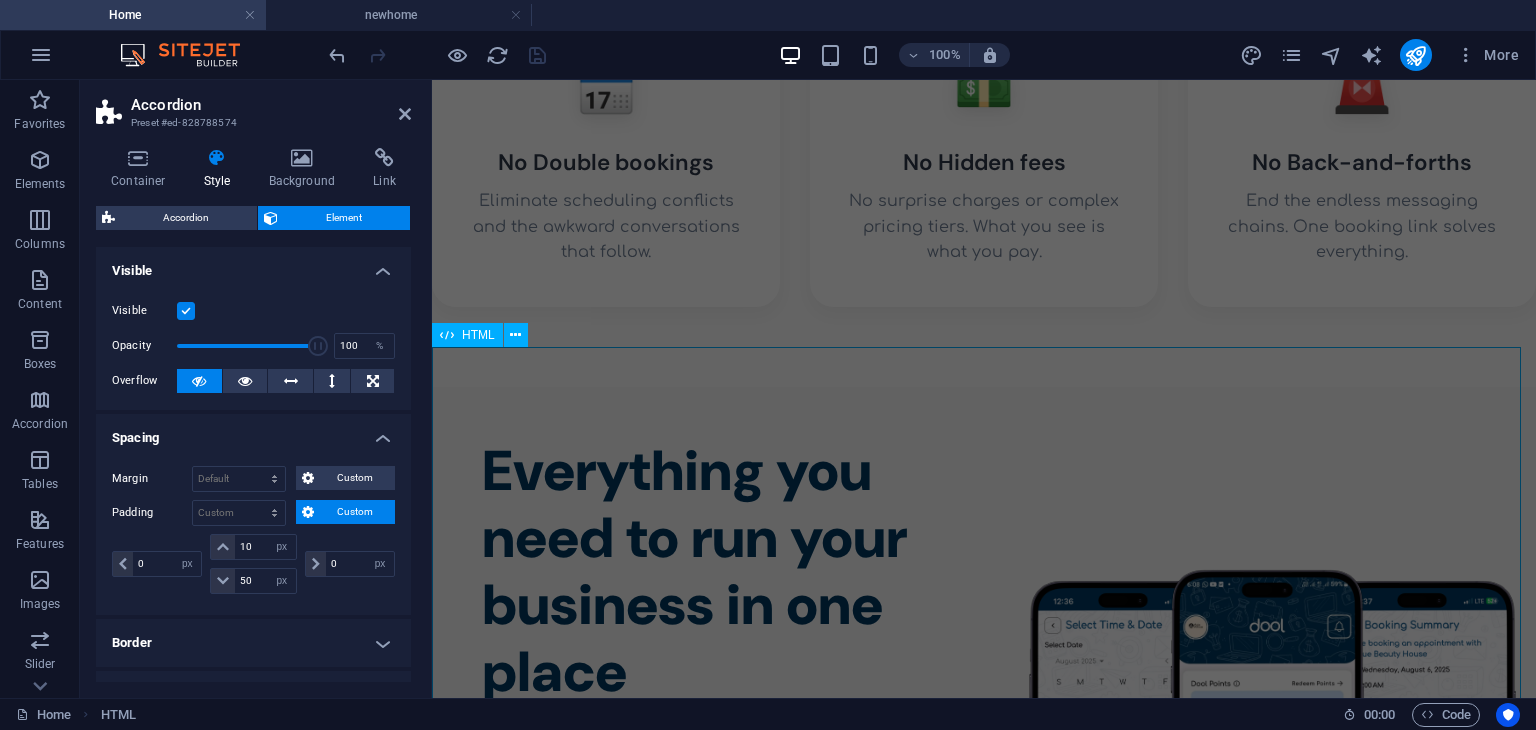 click on "HTML" at bounding box center [467, 335] 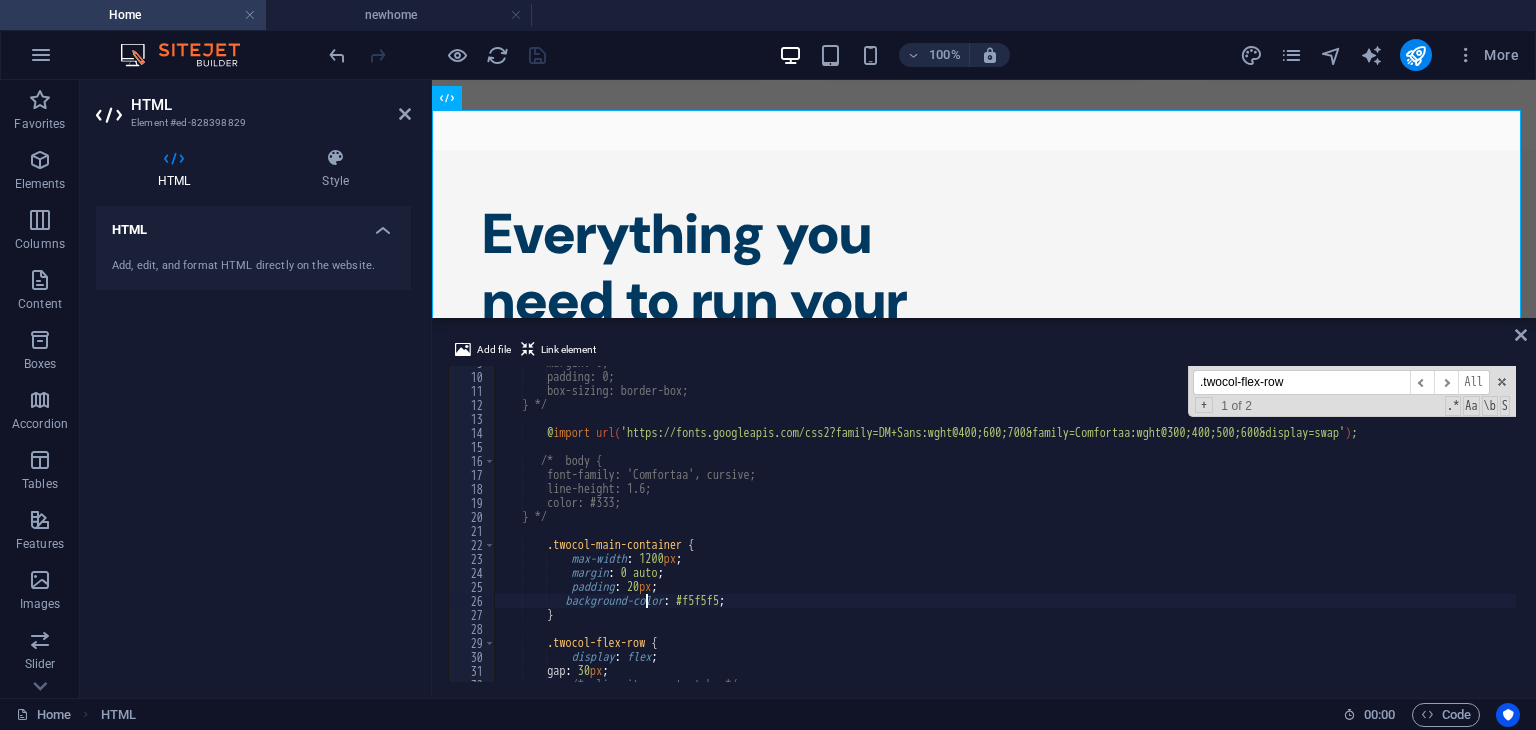 scroll, scrollTop: 122, scrollLeft: 0, axis: vertical 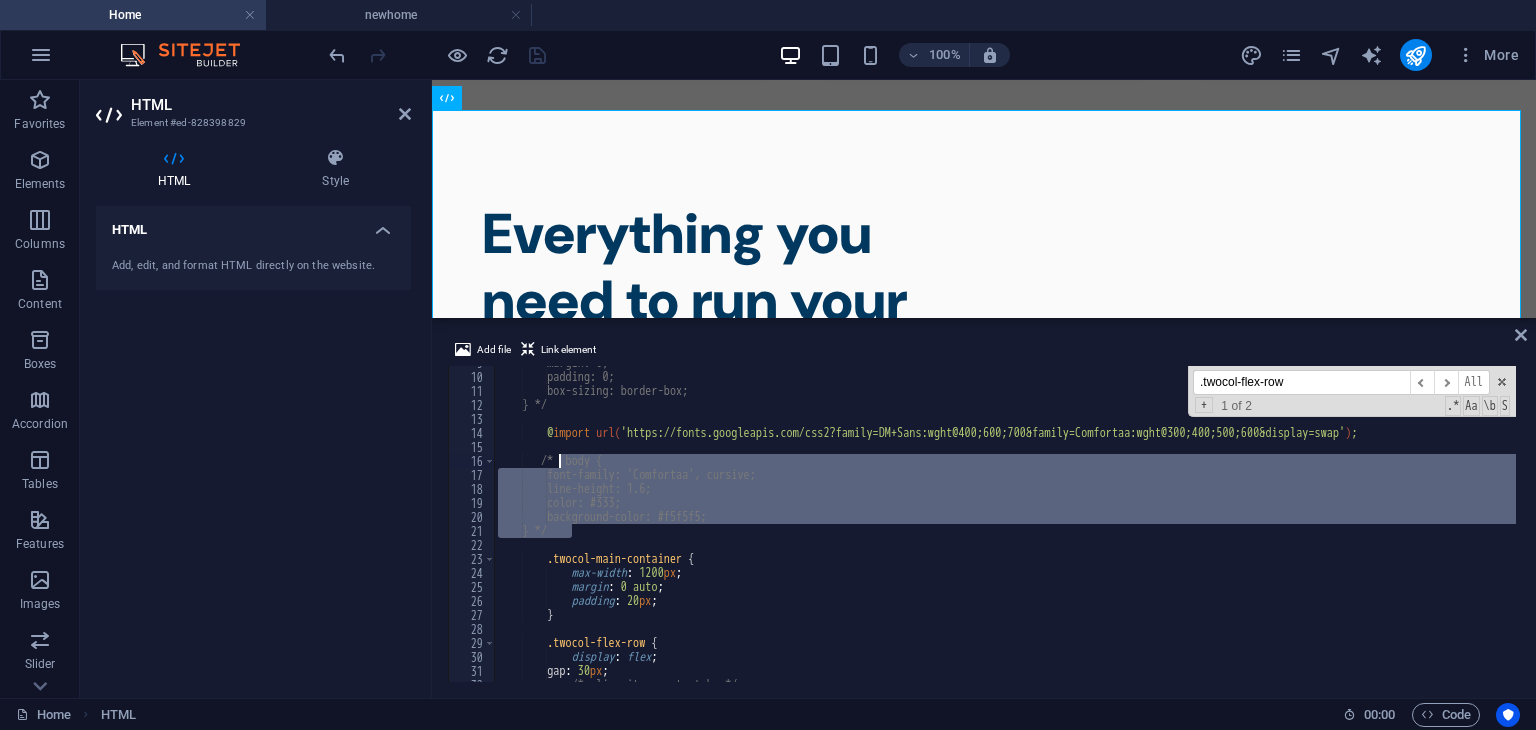 drag, startPoint x: 582, startPoint y: 528, endPoint x: 559, endPoint y: 461, distance: 70.837845 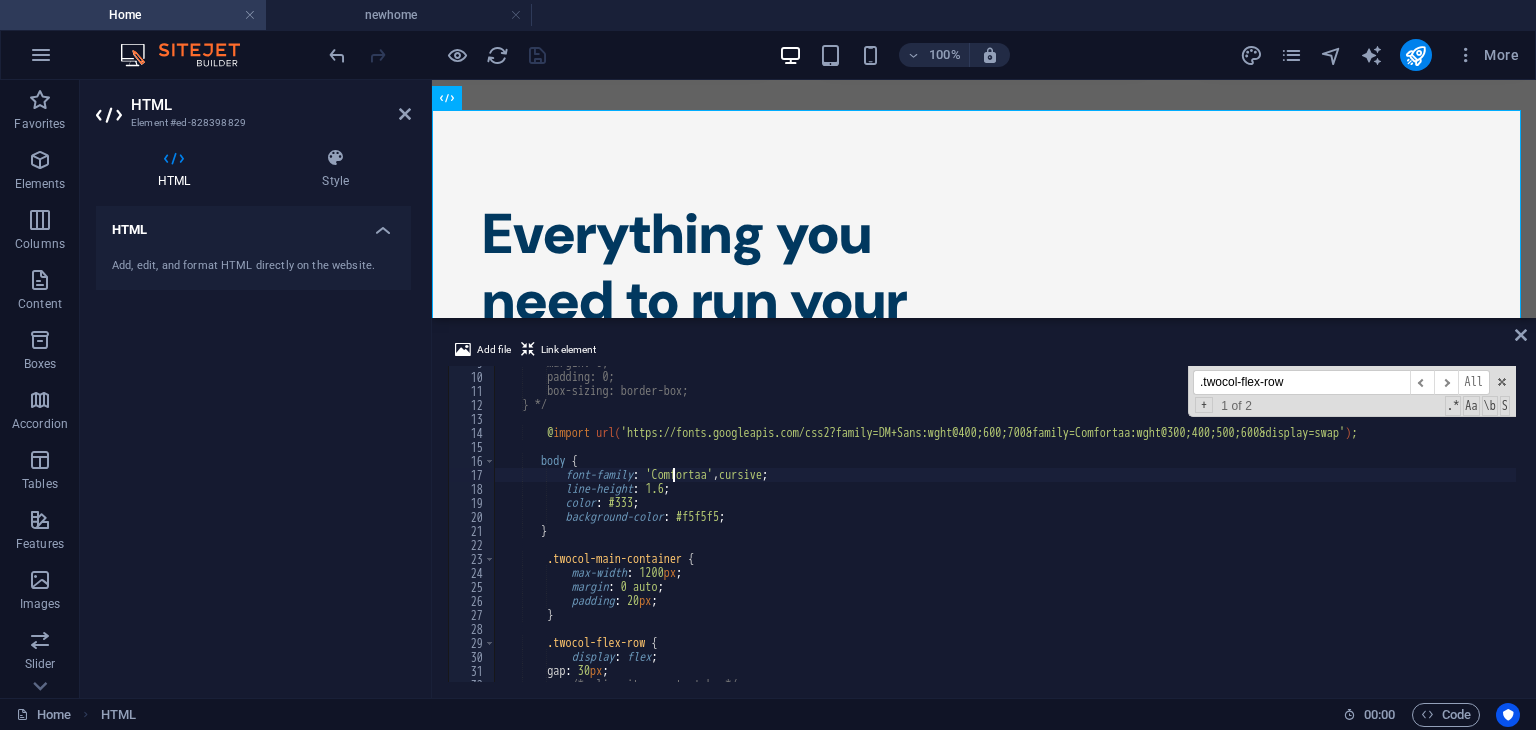click on "margin: 0;               padding: 0;               box-sizing: border-box;          } */           @ import   url( 'https://fonts.googleapis.com/css2?family=DM+Sans:wght@400;600;700&family=Comfortaa:wght@300;400;500;600&display=swap' ) ;          body   {               font-family :   ' Comfortaa ' ,  cursive ;               line-height :   1.6 ;               color :   #333 ;               background-color :   #f5f5f5 ;          }           .twocol-main-container   {                max-width :   1200 px ;                margin :   0   auto ;                padding :   20 px ;           }           .twocol-flex-row   {                display :   flex ;               gap :   30 px ;                /* align-items: stretch; */" at bounding box center [1552, 526] 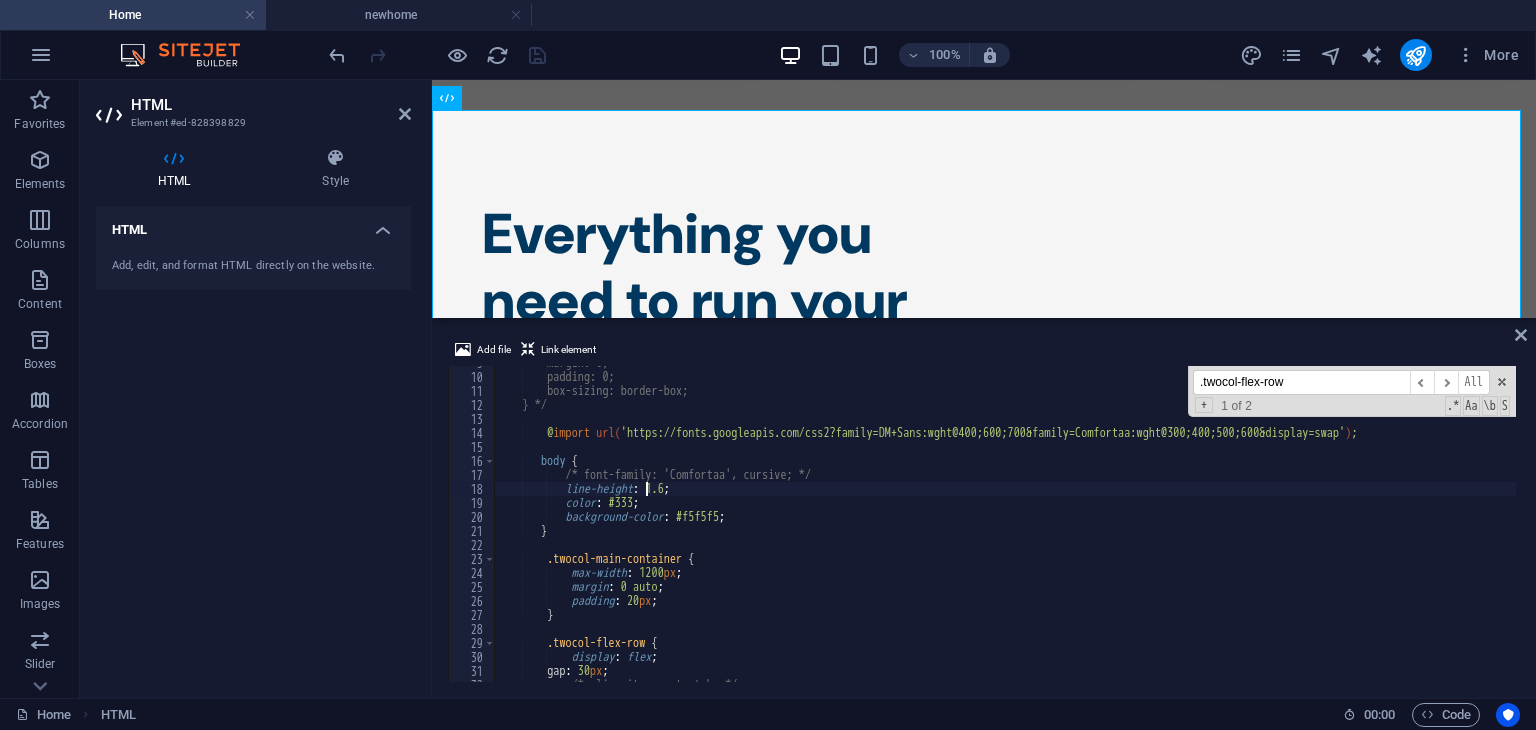 click on "margin: 0;               padding: 0;               box-sizing: border-box;          } */           @ import   url( 'https://fonts.googleapis.com/css2?family=DM+Sans:wght@400;600;700&family=Comfortaa:wght@300;400;500;600&display=swap' ) ;          body   {               /* font-family: 'Comfortaa', cursive; */               line-height :   1.6 ;               color :   #333 ;               background-color :   #f5f5f5 ;          }           .twocol-main-container   {                max-width :   1200 px ;                margin :   0   auto ;                padding :   20 px ;           }           .twocol-flex-row   {                display :   flex ;               gap :   30 px ;                /* align-items: stretch; */" at bounding box center [1552, 526] 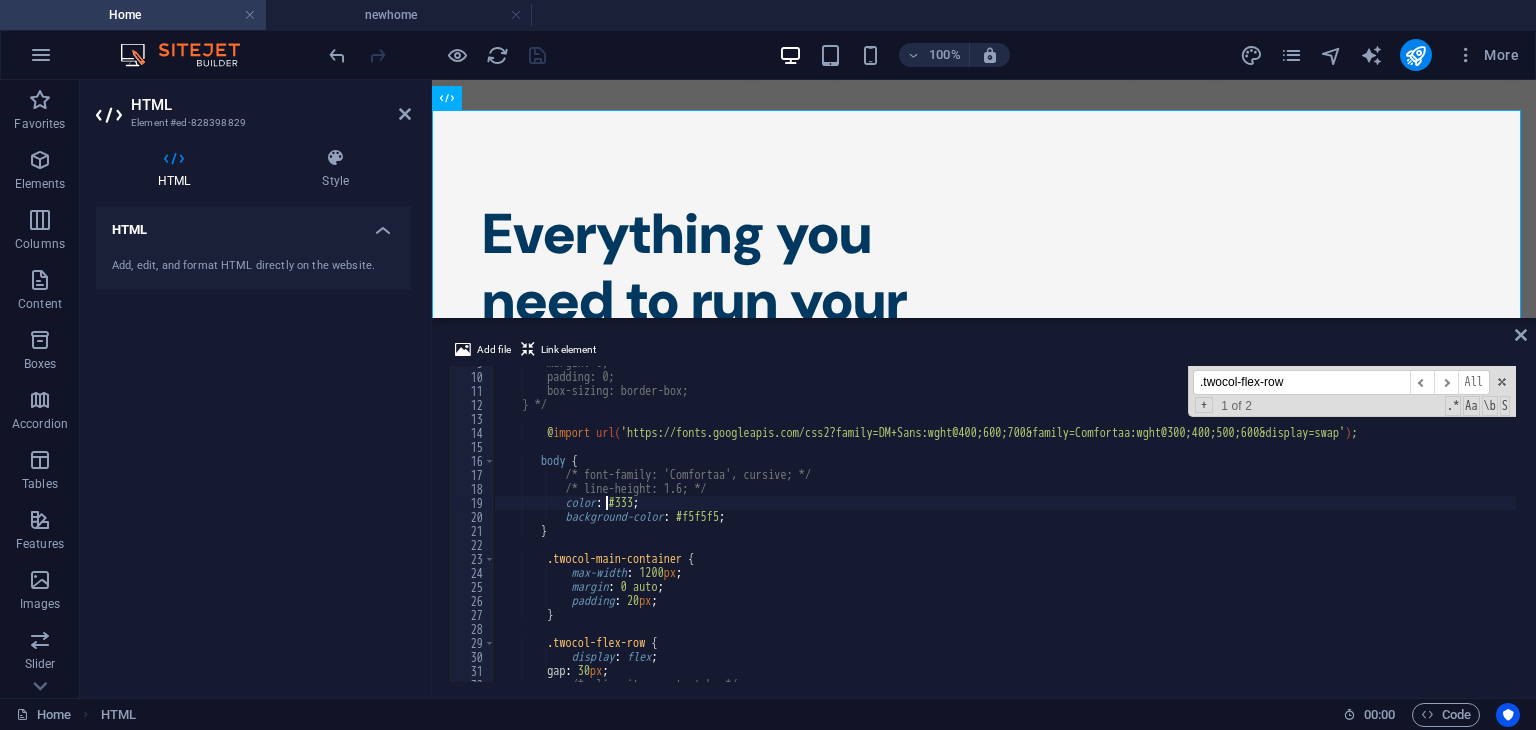 click on "margin: 0;               padding: 0;               box-sizing: border-box;          } */           @ import   url( 'https://fonts.googleapis.com/css2?family=DM+Sans:wght@400;600;700&family=Comfortaa:wght@300;400;500;600&display=swap' ) ;          body   {               /* font-family: 'Comfortaa', cursive; */               /* line-height: 1.6; */               color :   #333 ;               background-color :   #f5f5f5 ;          }           .twocol-main-container   {                max-width :   1200 px ;                margin :   0   auto ;                padding :   20 px ;           }           .twocol-flex-row   {                display :   flex ;               gap :   30 px ;                /* align-items: stretch; */" at bounding box center (1552, 526) 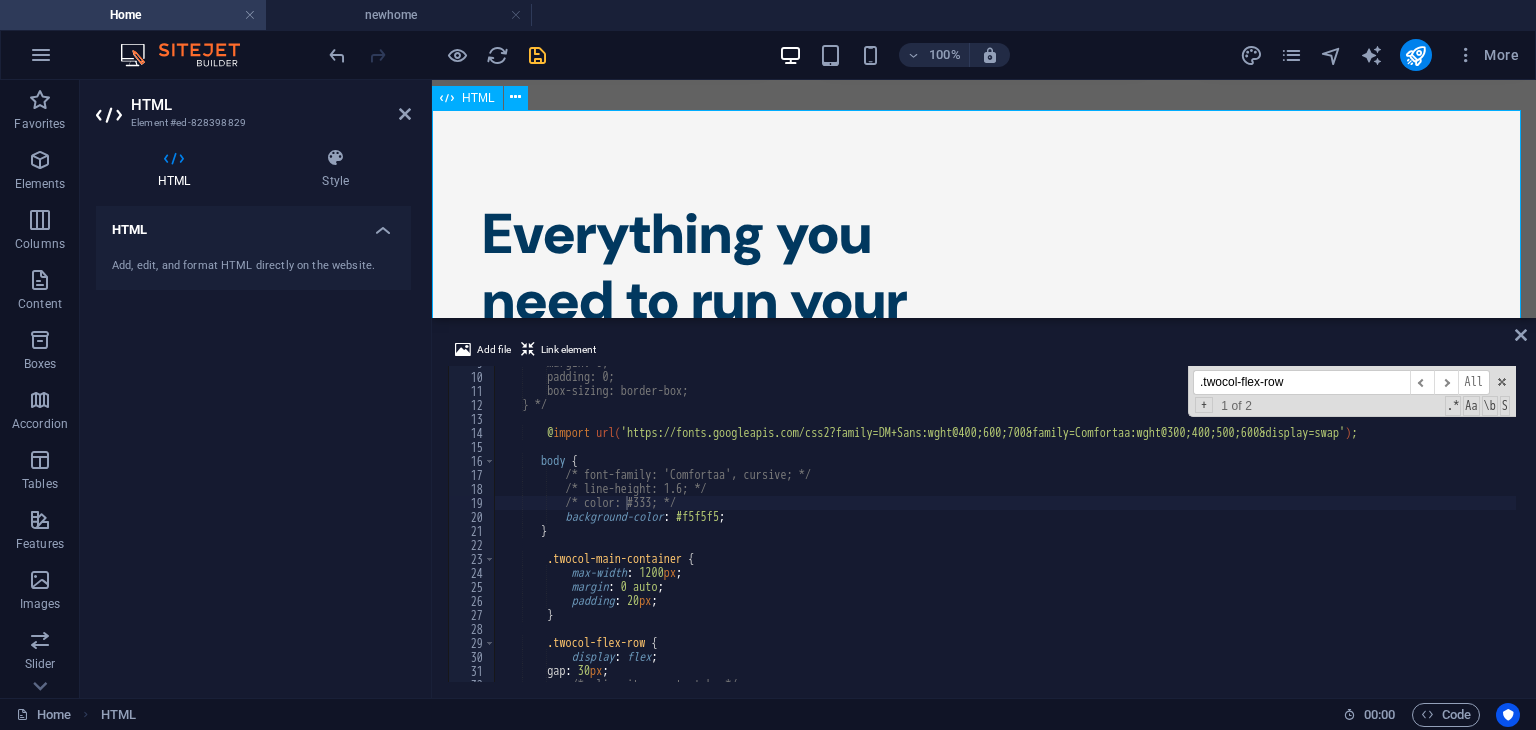 click on "Responsive Two-Column Layout
Everything you need to run your business in one place
🗓️ Booking System
▼
Online bookings
All-in-one calendar
Client management
Set your schedule
💻 Professional Website
▼
Easy-to-use builder" at bounding box center [984, 544] 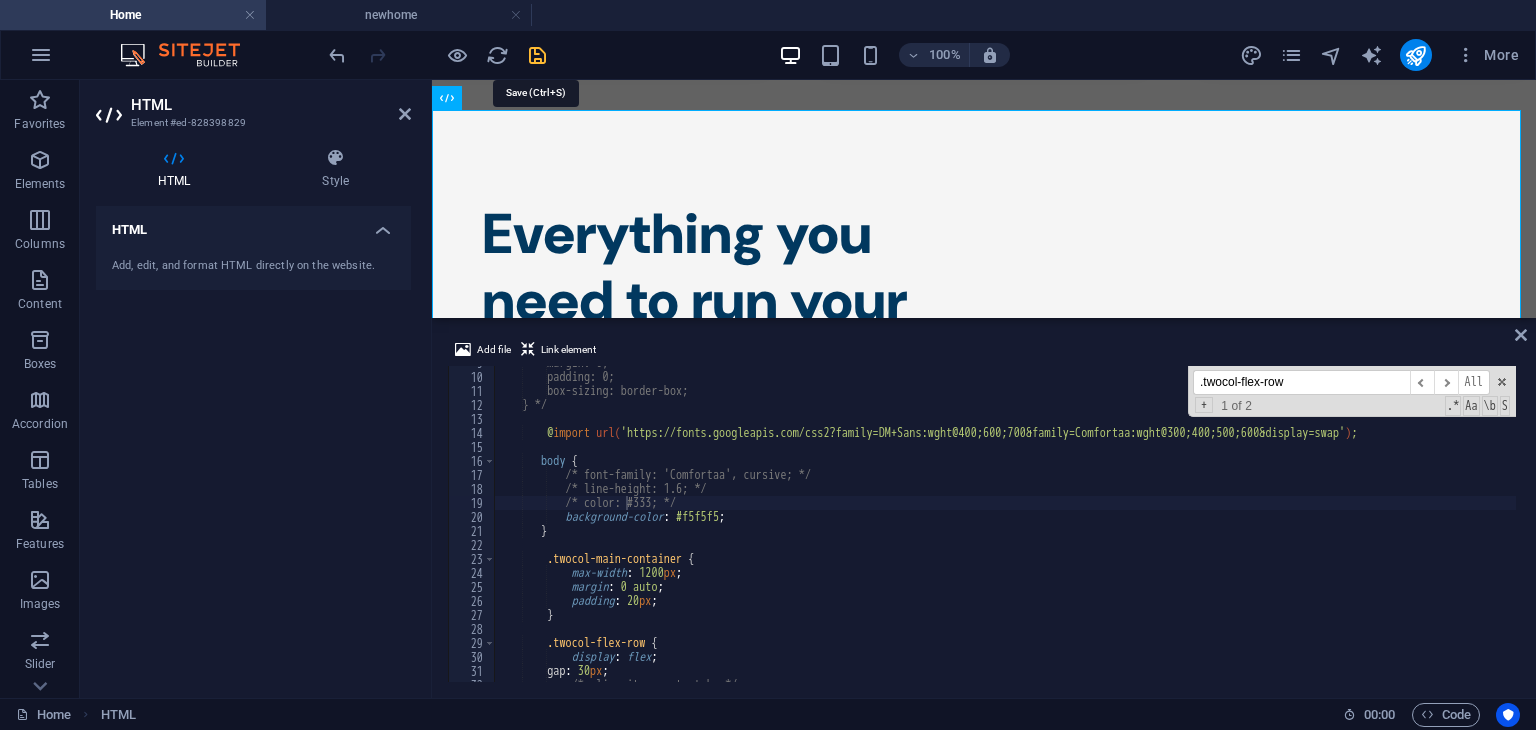 click at bounding box center (537, 55) 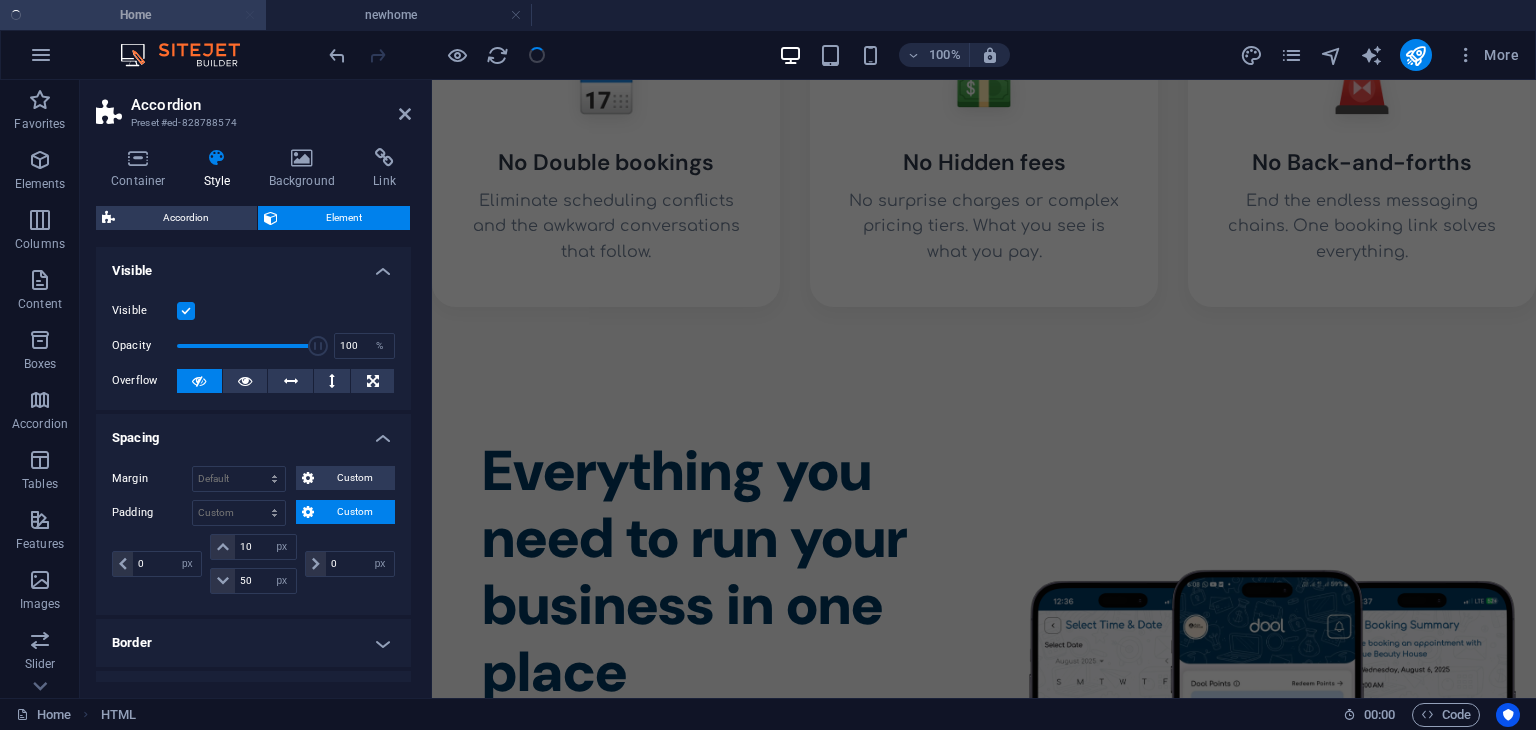 scroll, scrollTop: 1451, scrollLeft: 0, axis: vertical 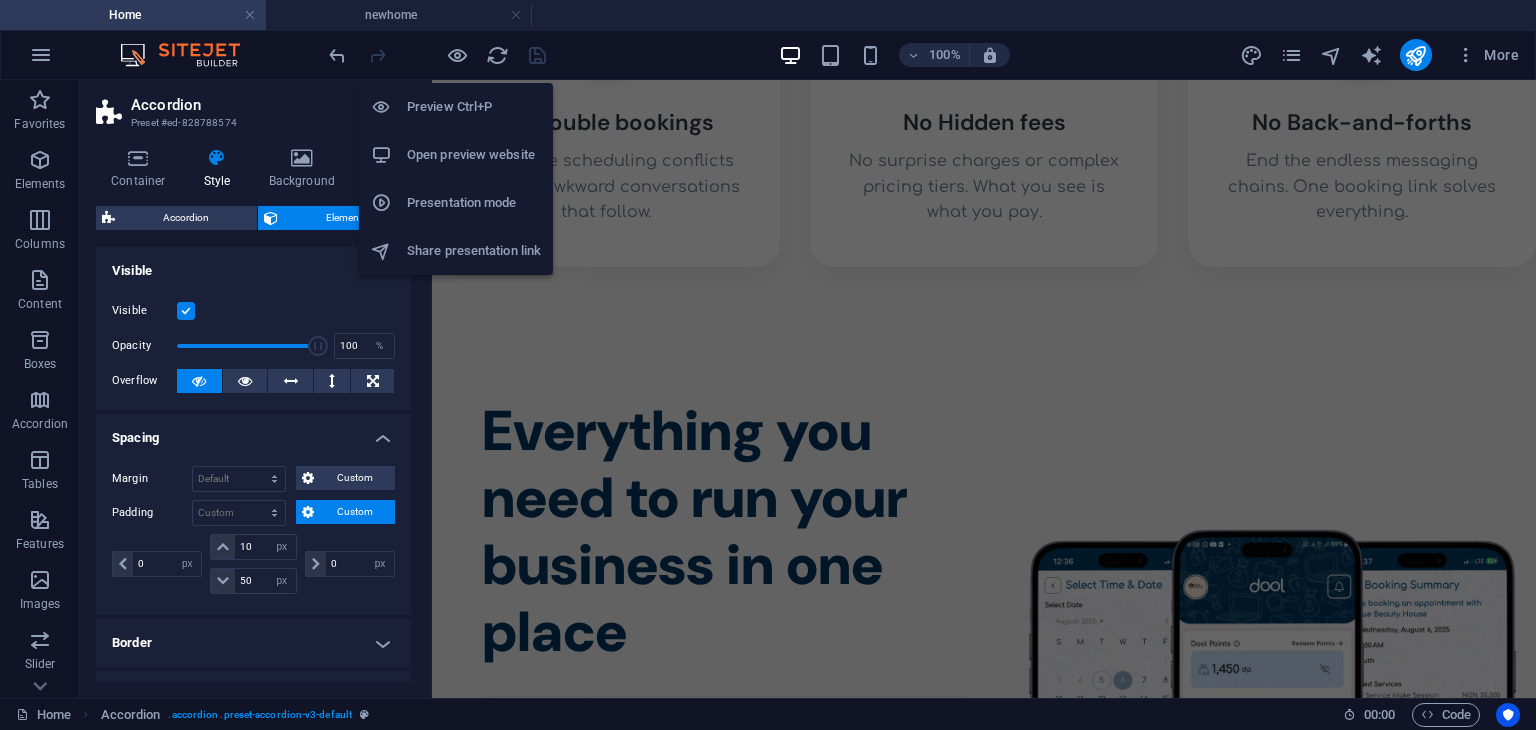 click on "Open preview website" at bounding box center [474, 155] 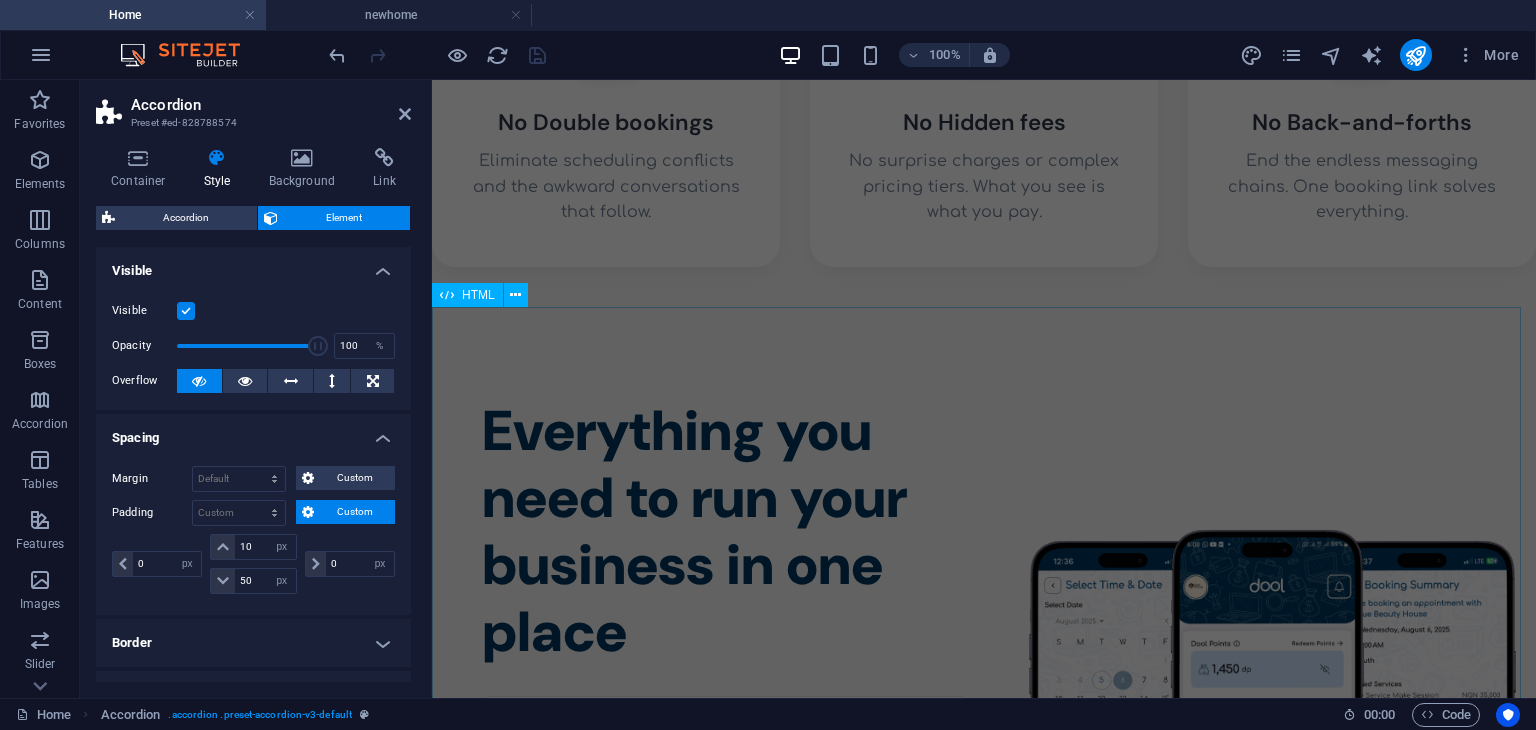 click on "Responsive Two-Column Layout
Everything you need to run your business in one place
🗓️ Booking System
▼
Online bookings
All-in-one calendar
Client management
Set your schedule
💻 Professional Website
▼
Easy-to-use builder" at bounding box center (984, 741) 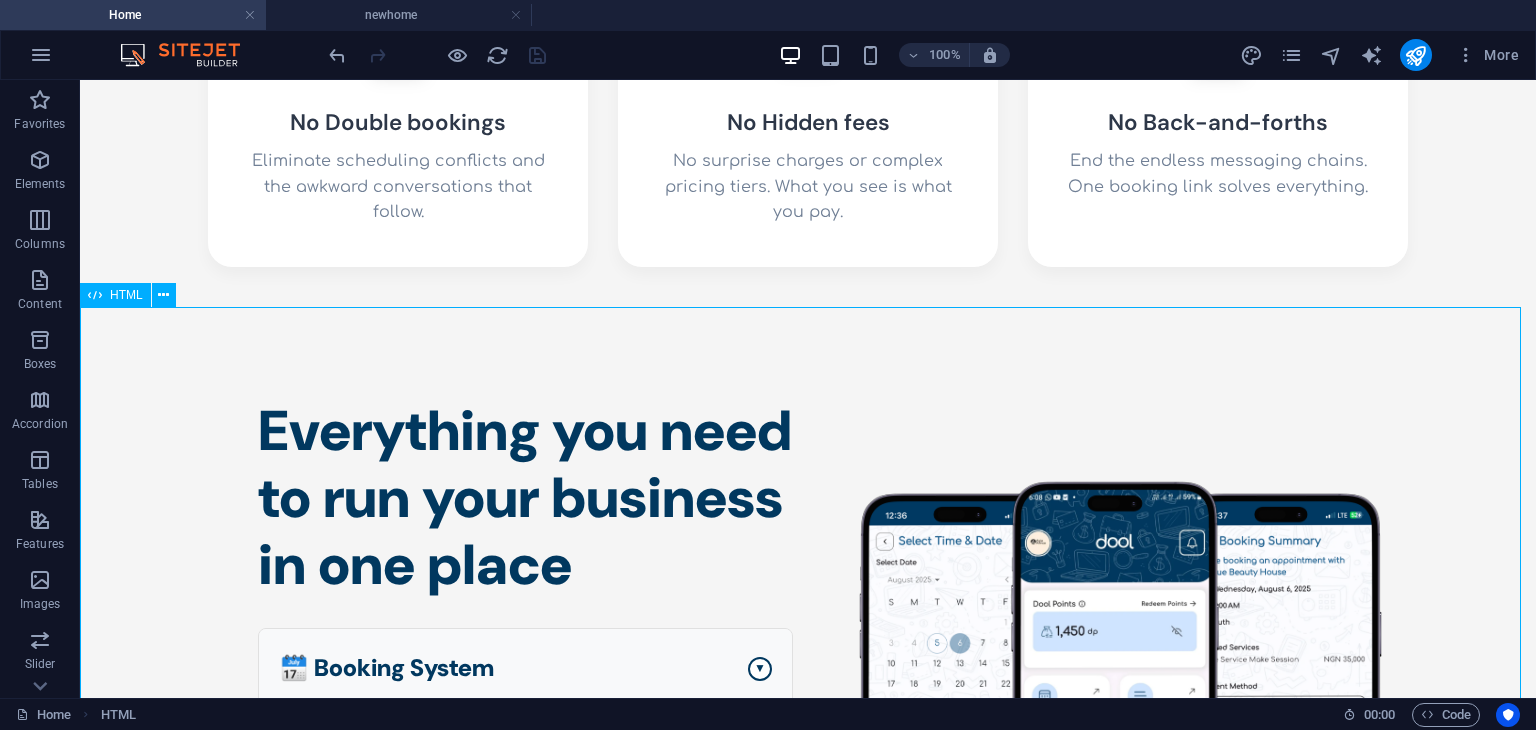 click on "HTML" at bounding box center (126, 295) 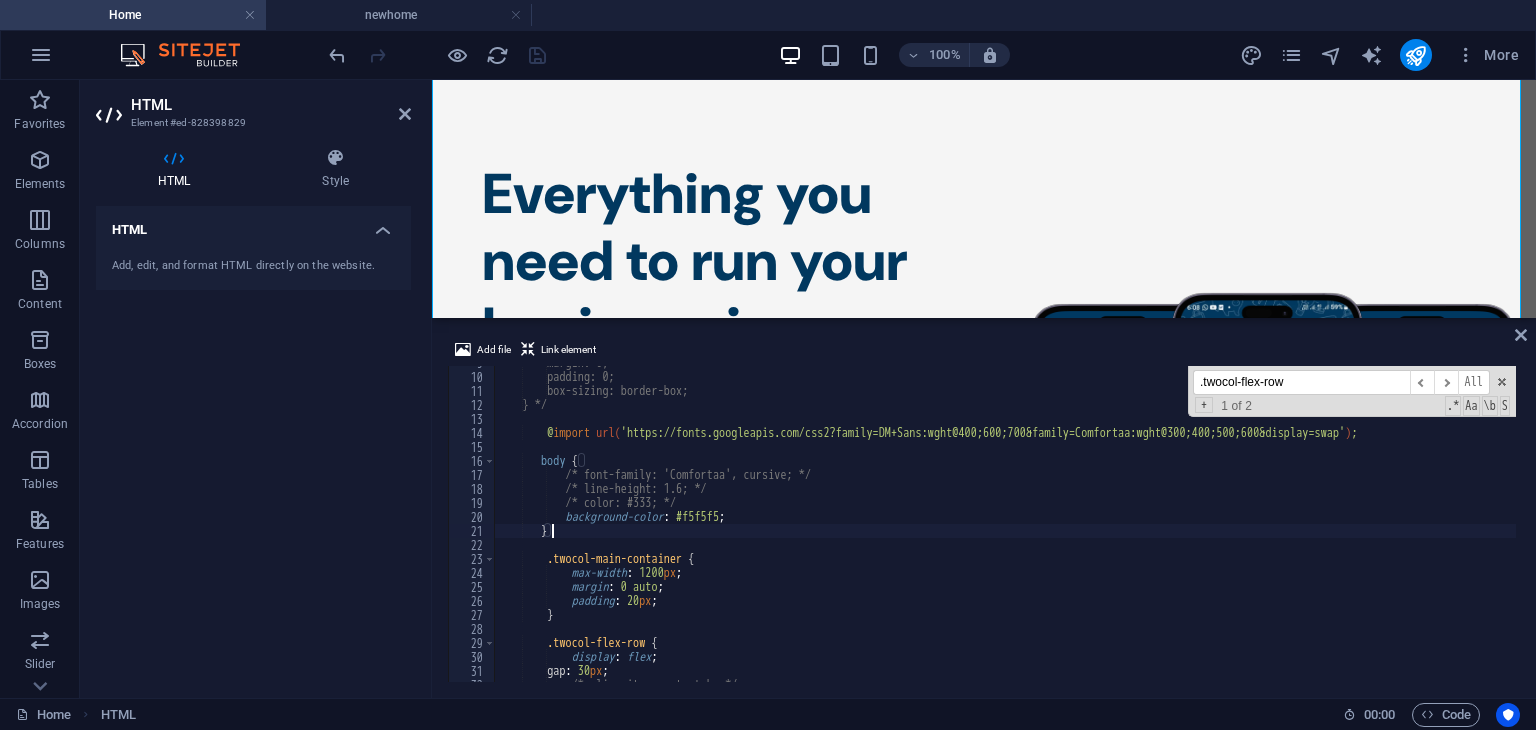click on "margin: 0;               padding: 0;               box-sizing: border-box;          } */           @ import   url( 'https://fonts.googleapis.com/css2?family=DM+Sans:wght@400;600;700&family=Comfortaa:wght@300;400;500;600&display=swap' ) ;          body   {               /* font-family: 'Comfortaa', cursive; */               /* line-height: 1.6; */               /* color: #333; */               background-color :   #f5f5f5 ;          }           .twocol-main-container   {                max-width :   1200 px ;                margin :   0   auto ;                padding :   20 px ;           }           .twocol-flex-row   {                display :   flex ;               gap :   30 px ;                /* align-items: stretch; */" at bounding box center [1552, 526] 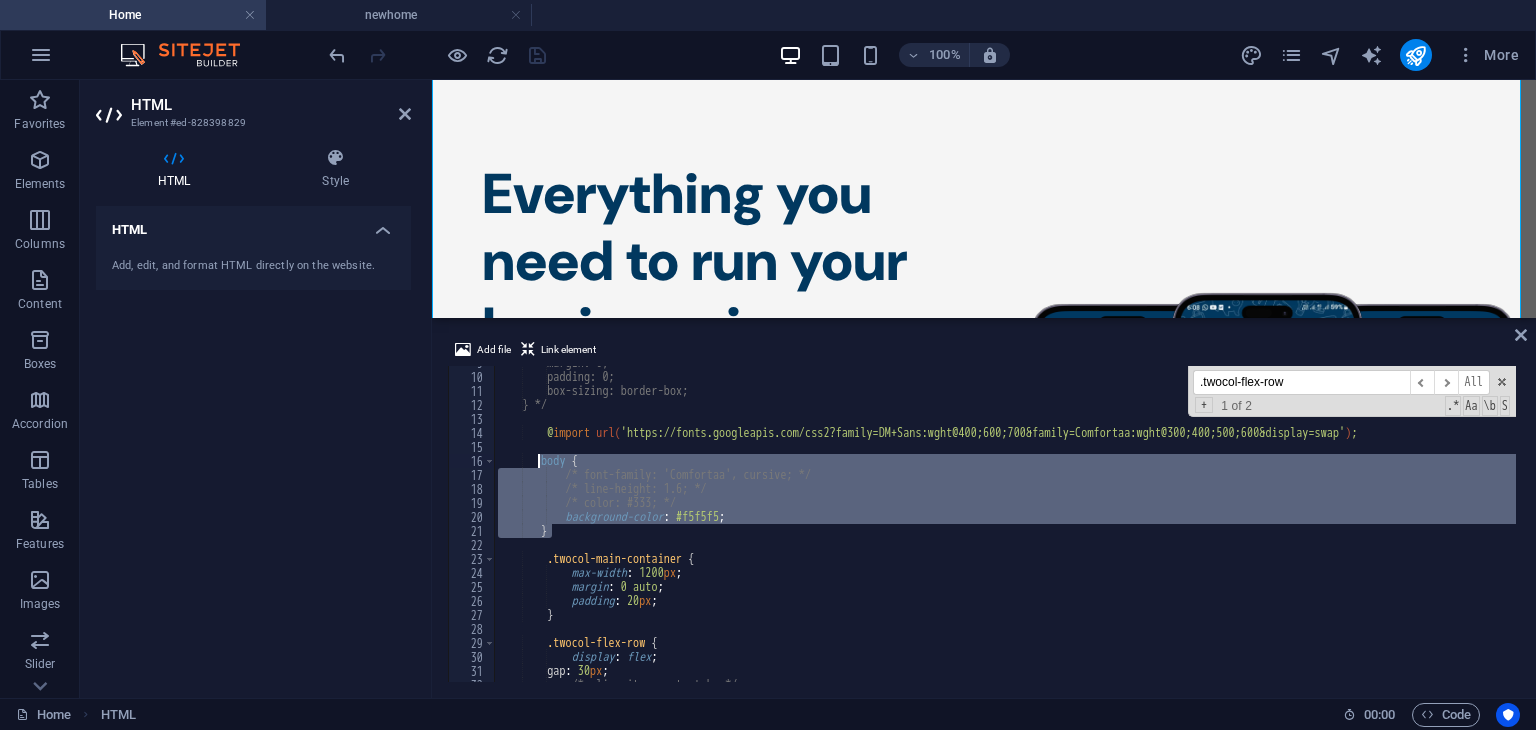 drag, startPoint x: 588, startPoint y: 530, endPoint x: 536, endPoint y: 462, distance: 85.60374 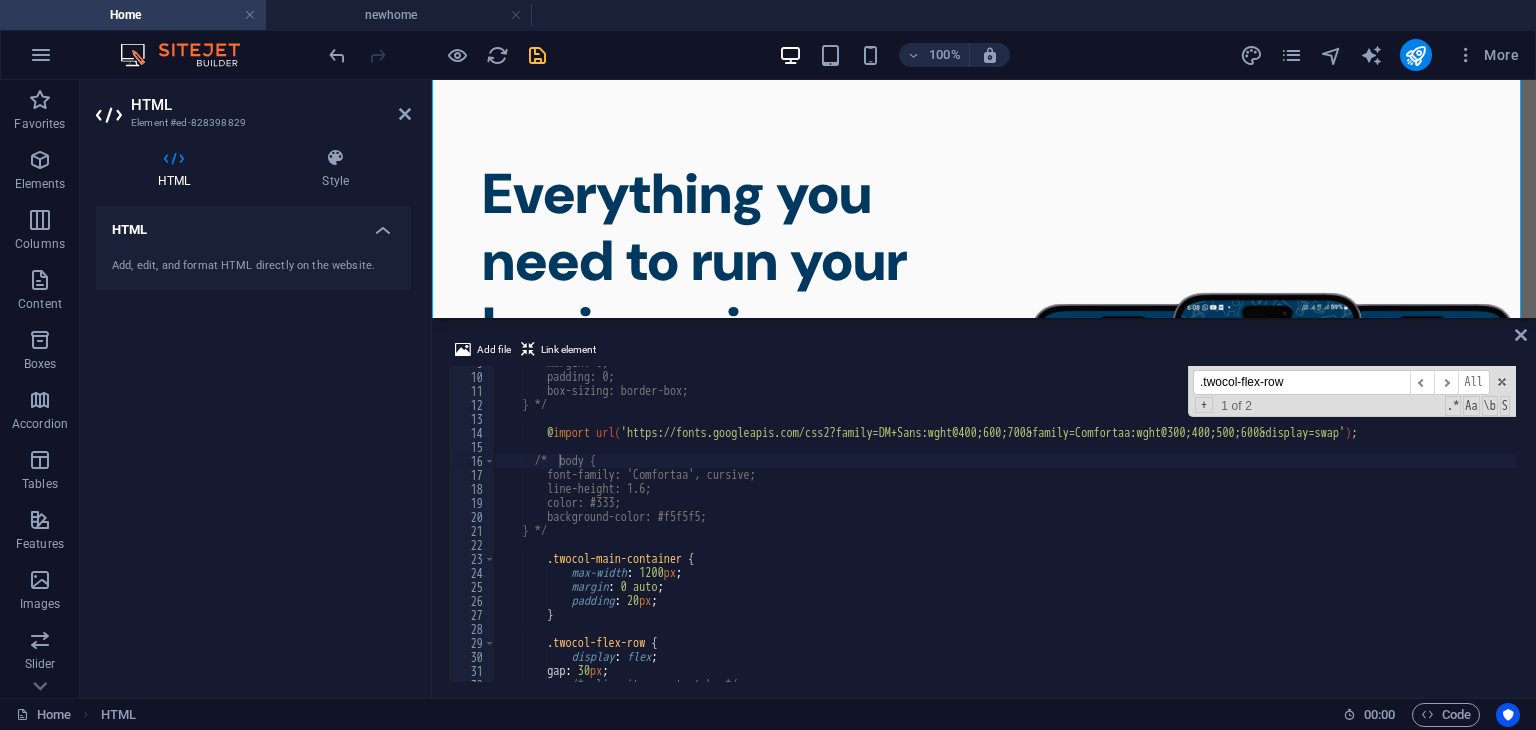 click on "Add file Link element" at bounding box center (984, 352) 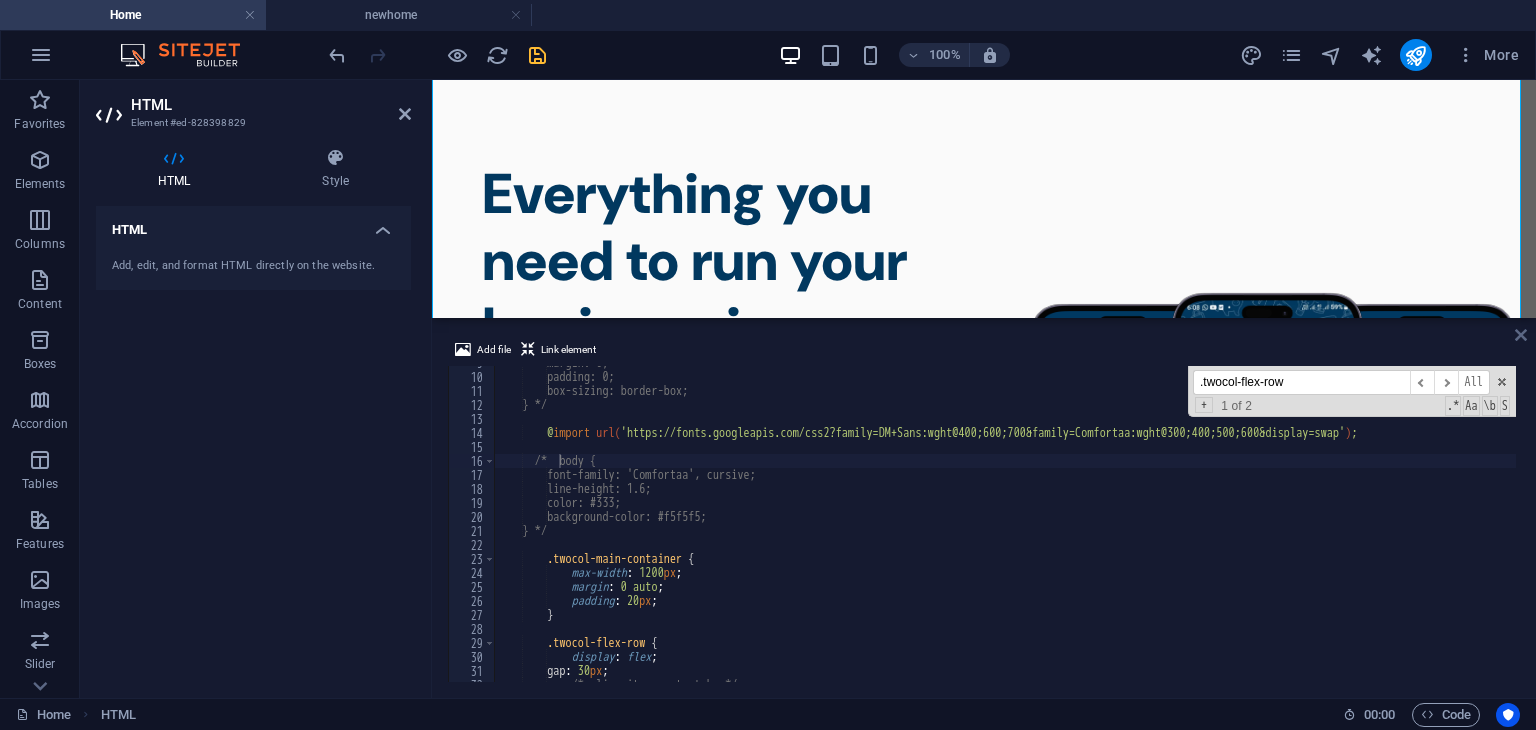 click at bounding box center [1521, 335] 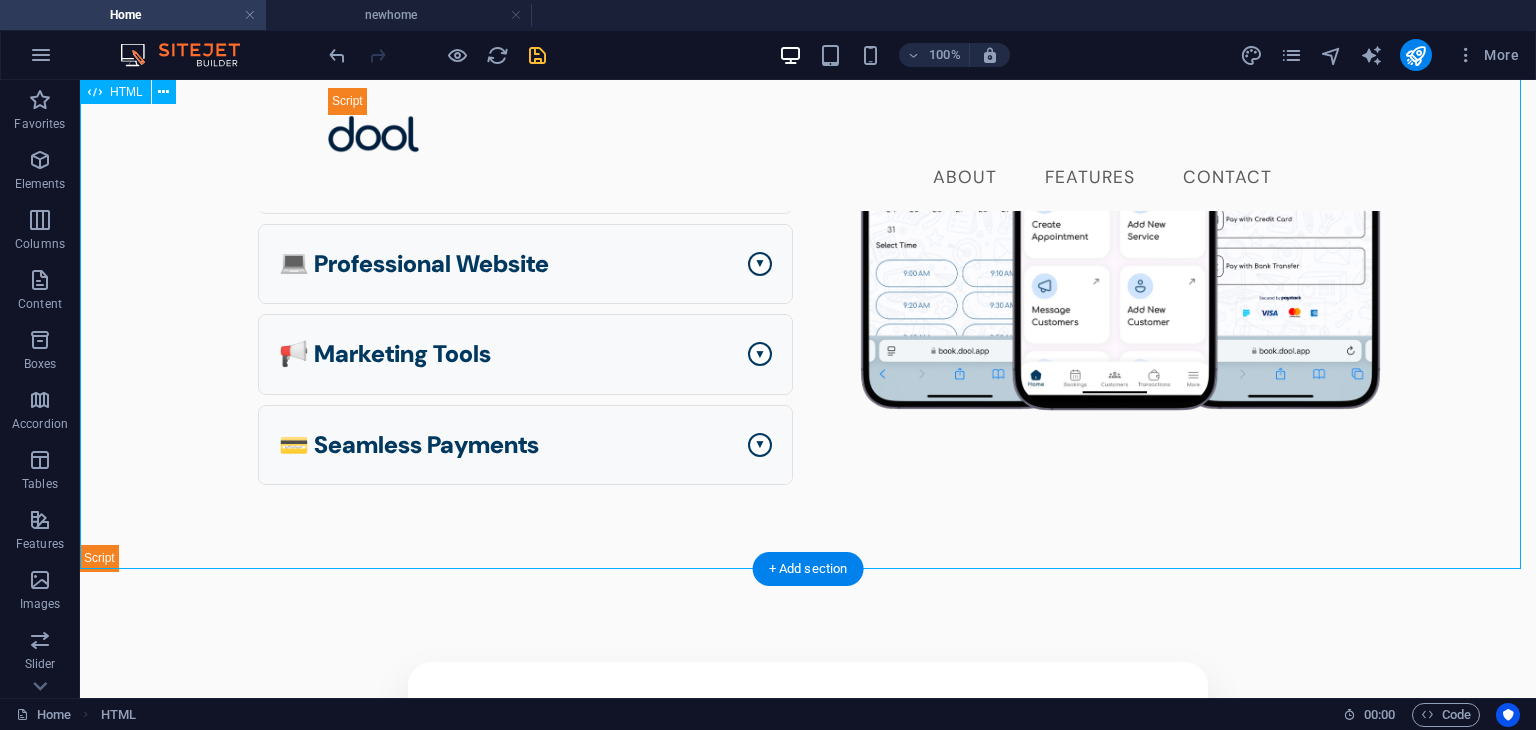 scroll, scrollTop: 1908, scrollLeft: 0, axis: vertical 